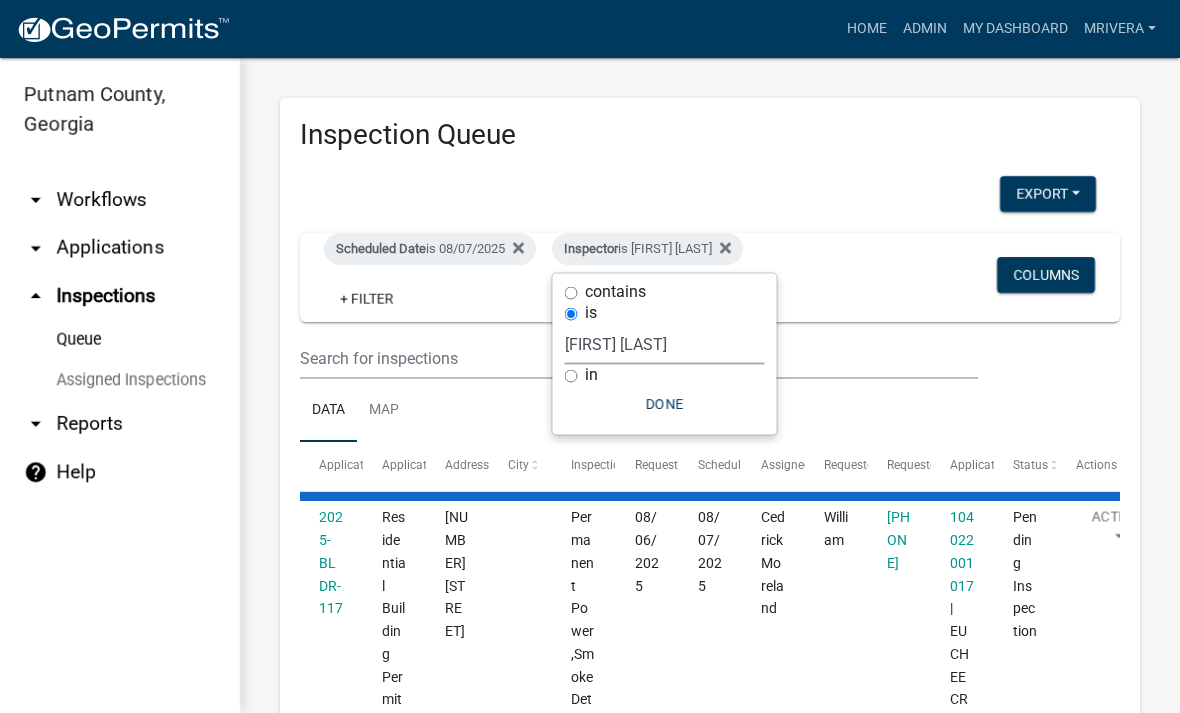 select on "07642ab0-564c-47bb-824b-0ccf2da83593" 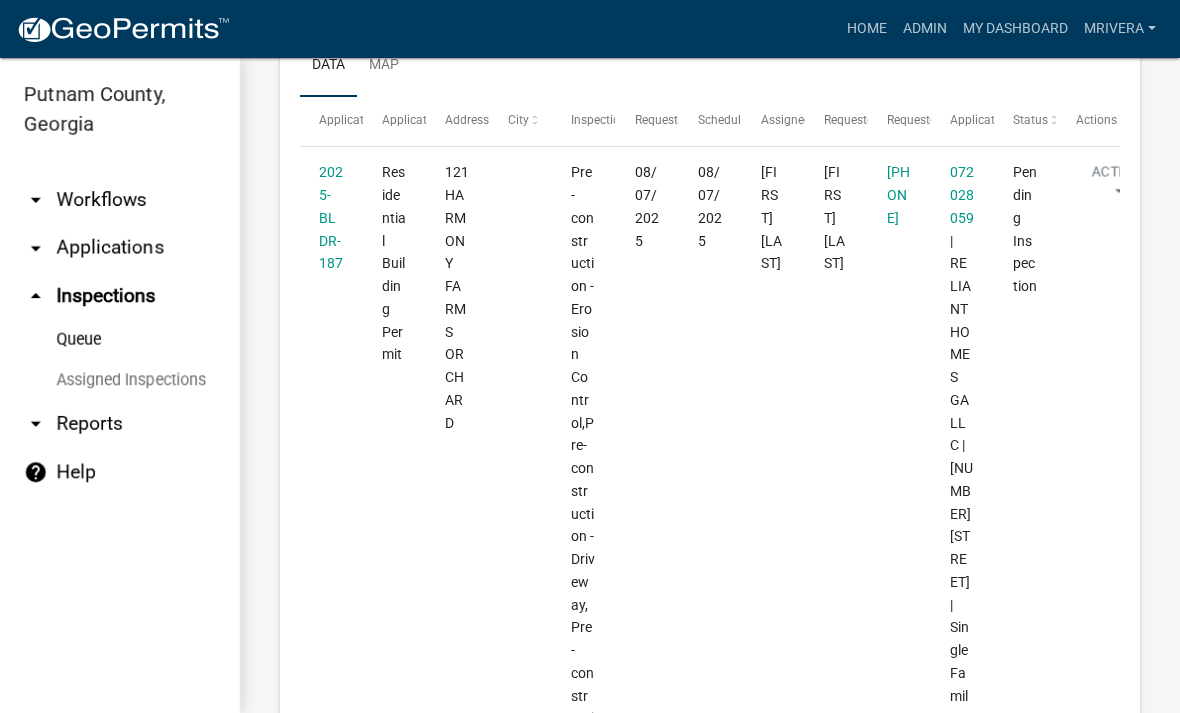 scroll, scrollTop: 386, scrollLeft: 0, axis: vertical 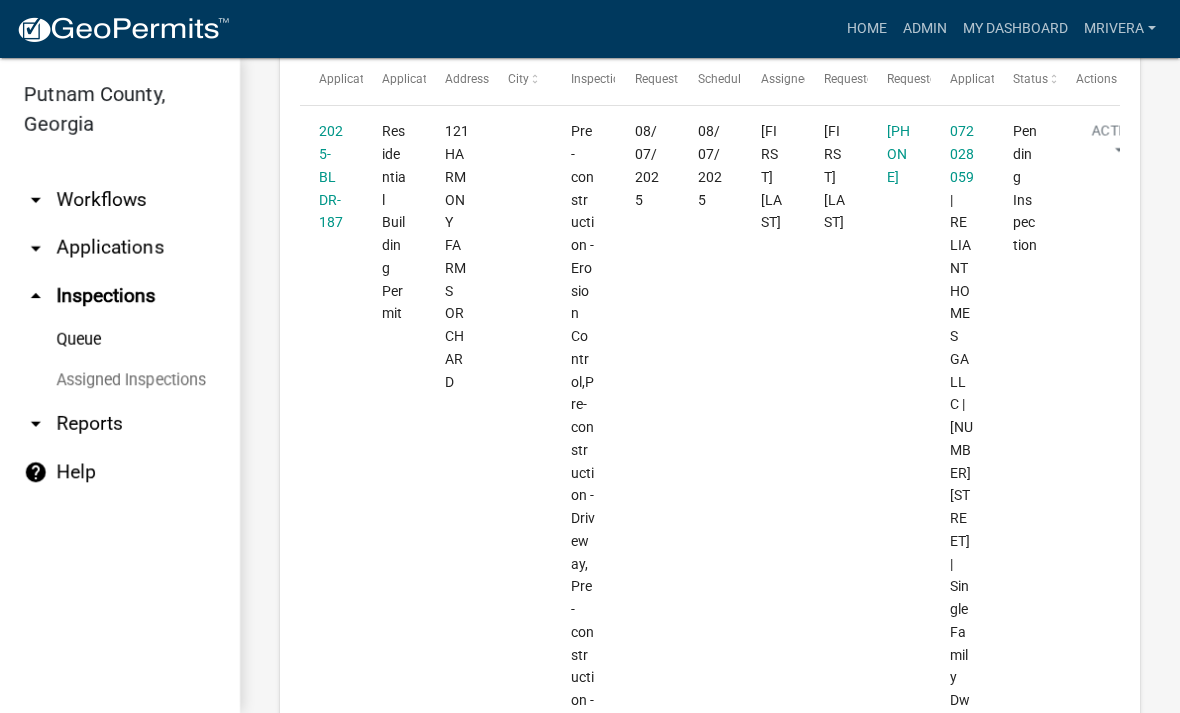 click on "2025-BLDR-187" 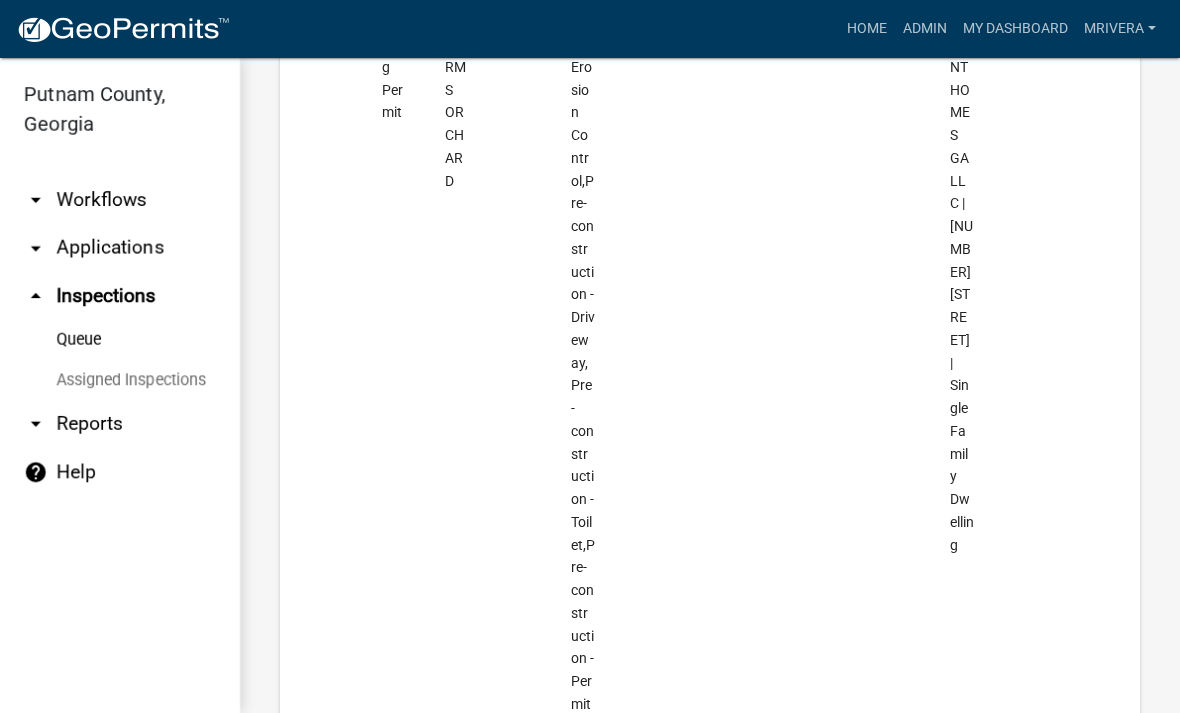 scroll, scrollTop: 414, scrollLeft: 0, axis: vertical 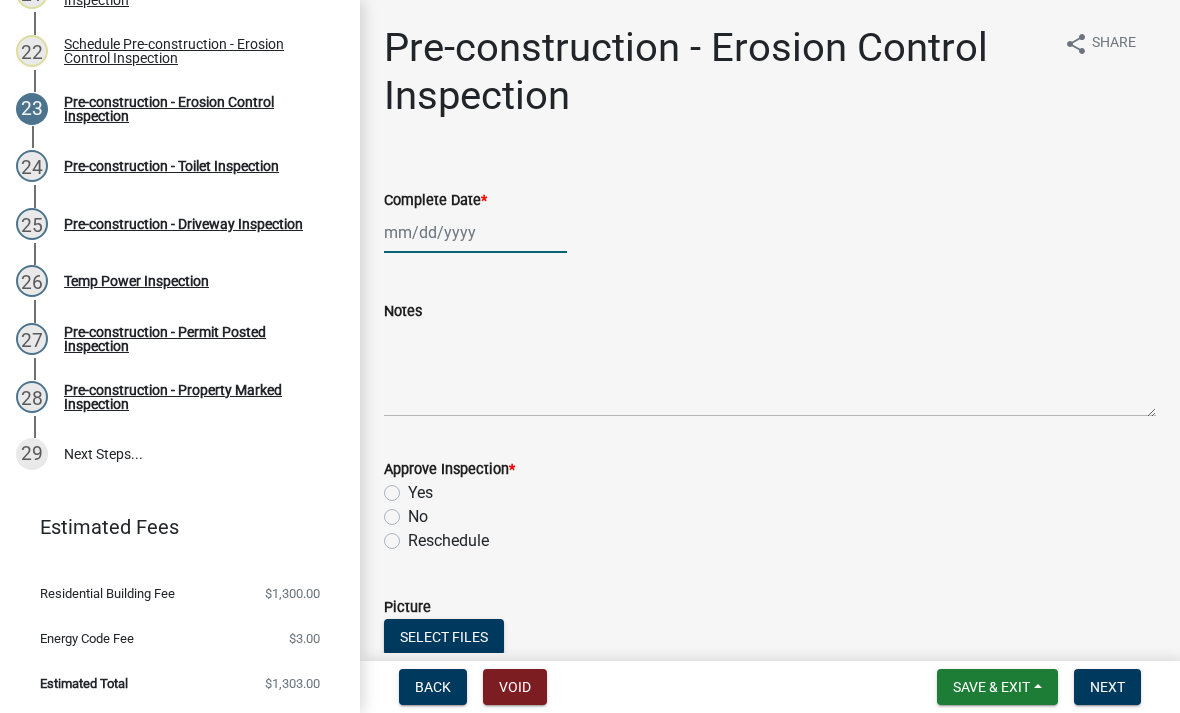 click 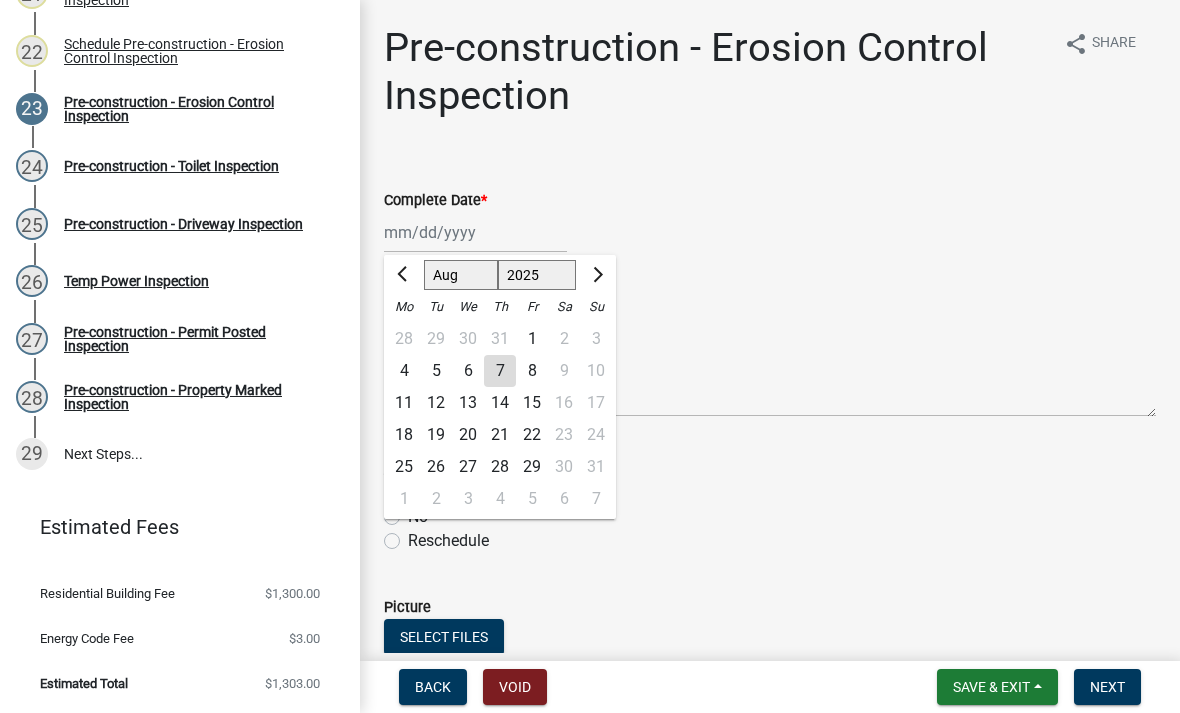 click on "7" 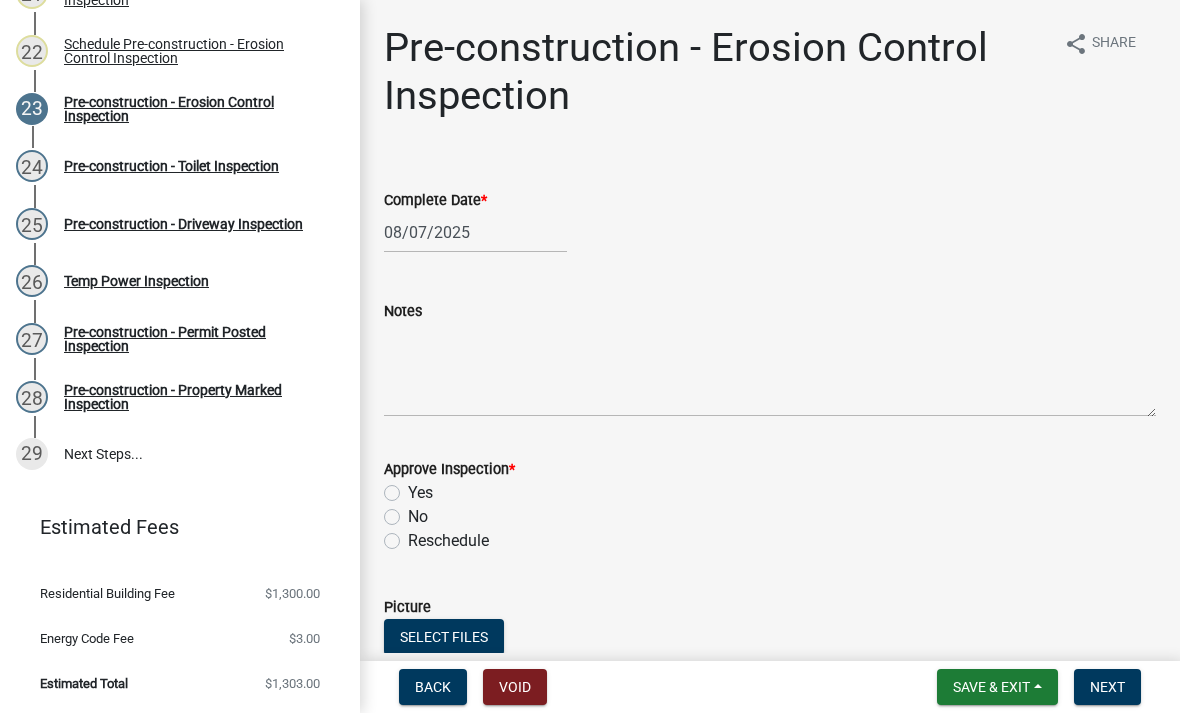 click on "Yes" 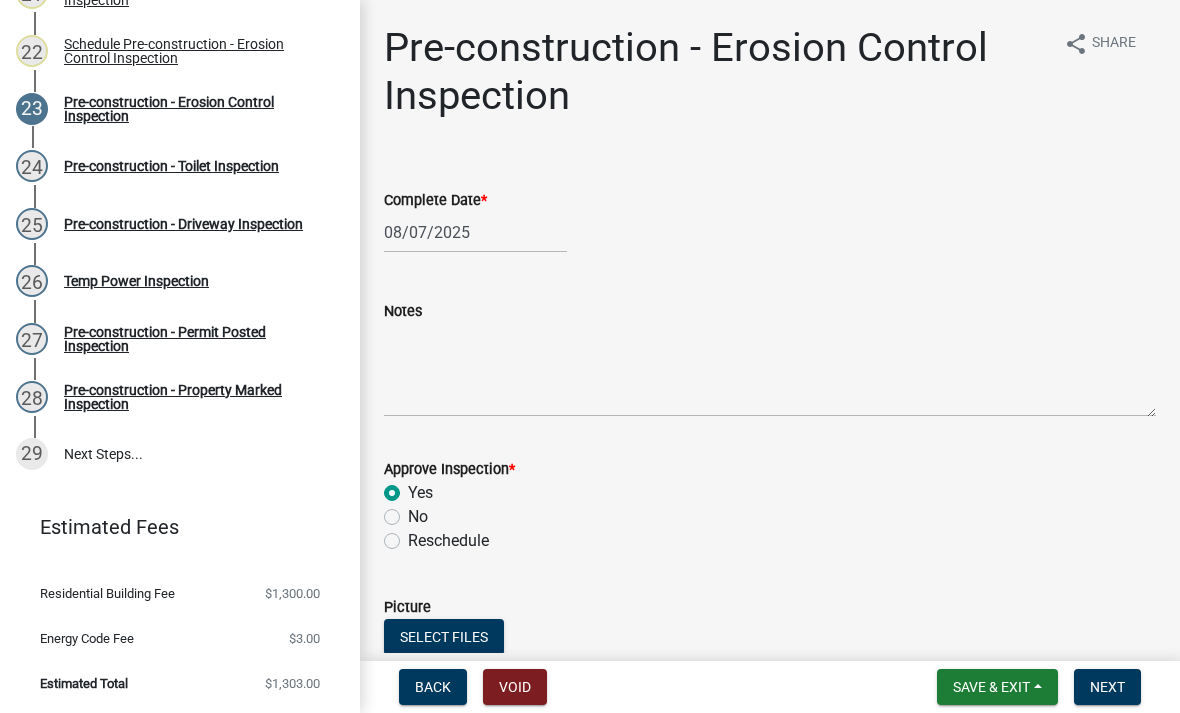 radio on "true" 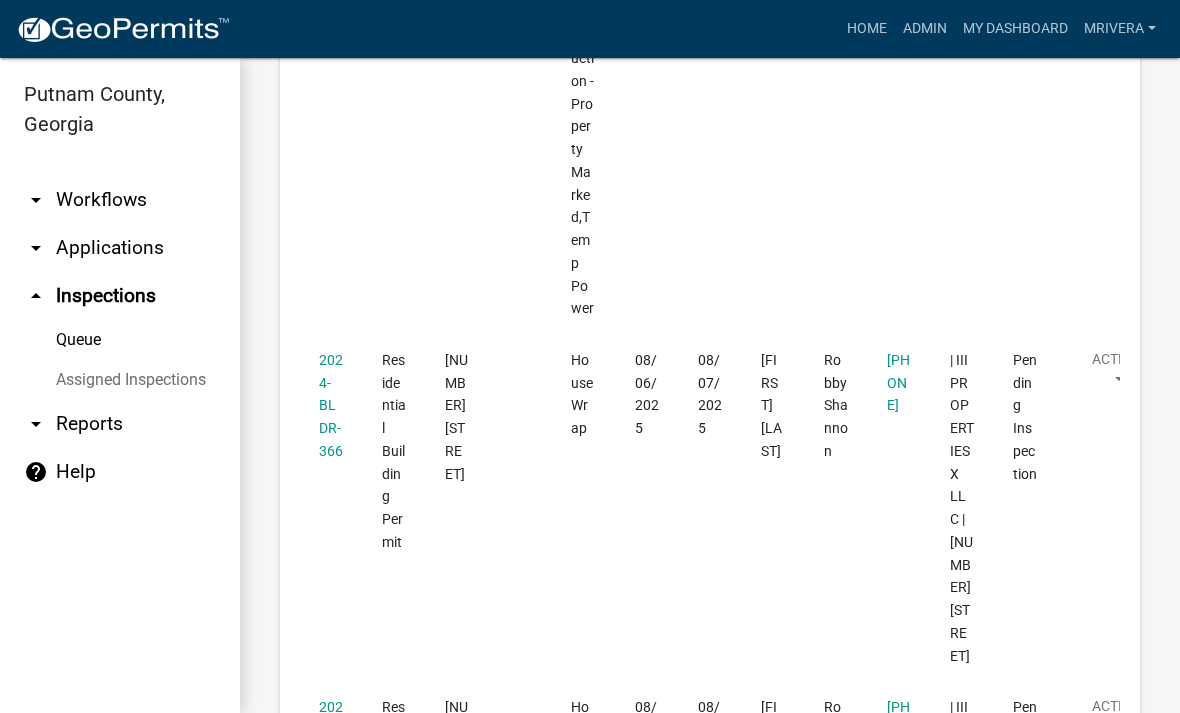 scroll, scrollTop: 1386, scrollLeft: 0, axis: vertical 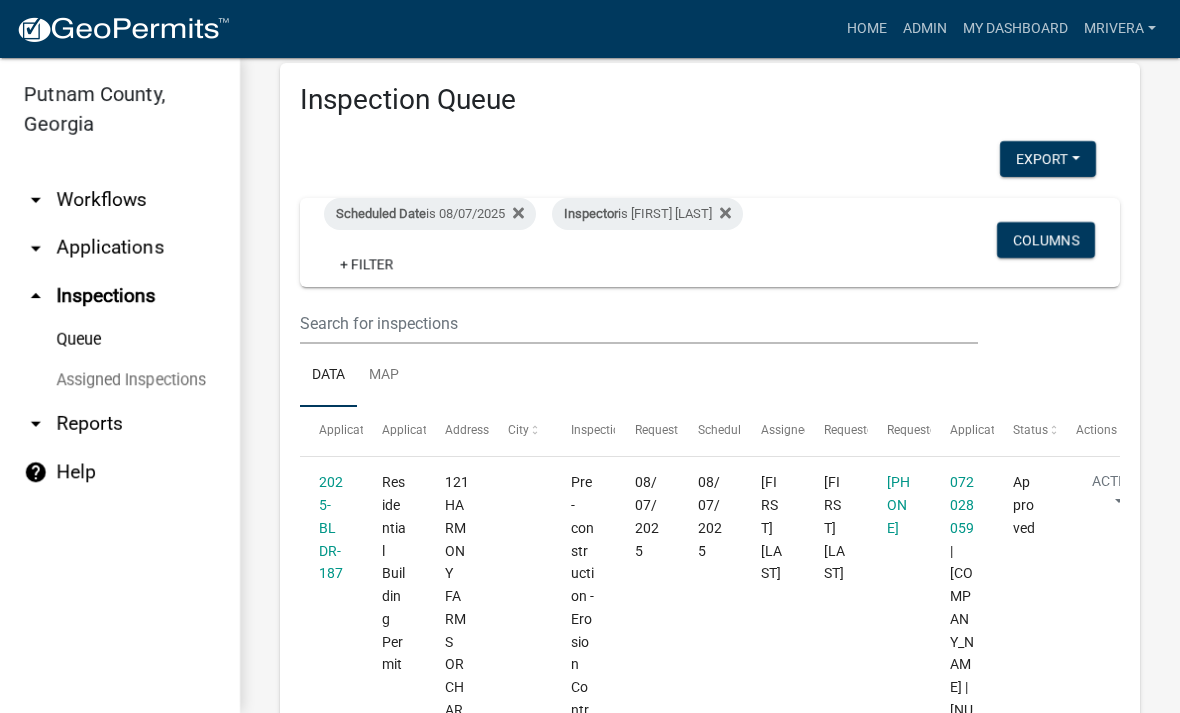 click on "Inspector  is Michele Rivera" at bounding box center [647, 214] 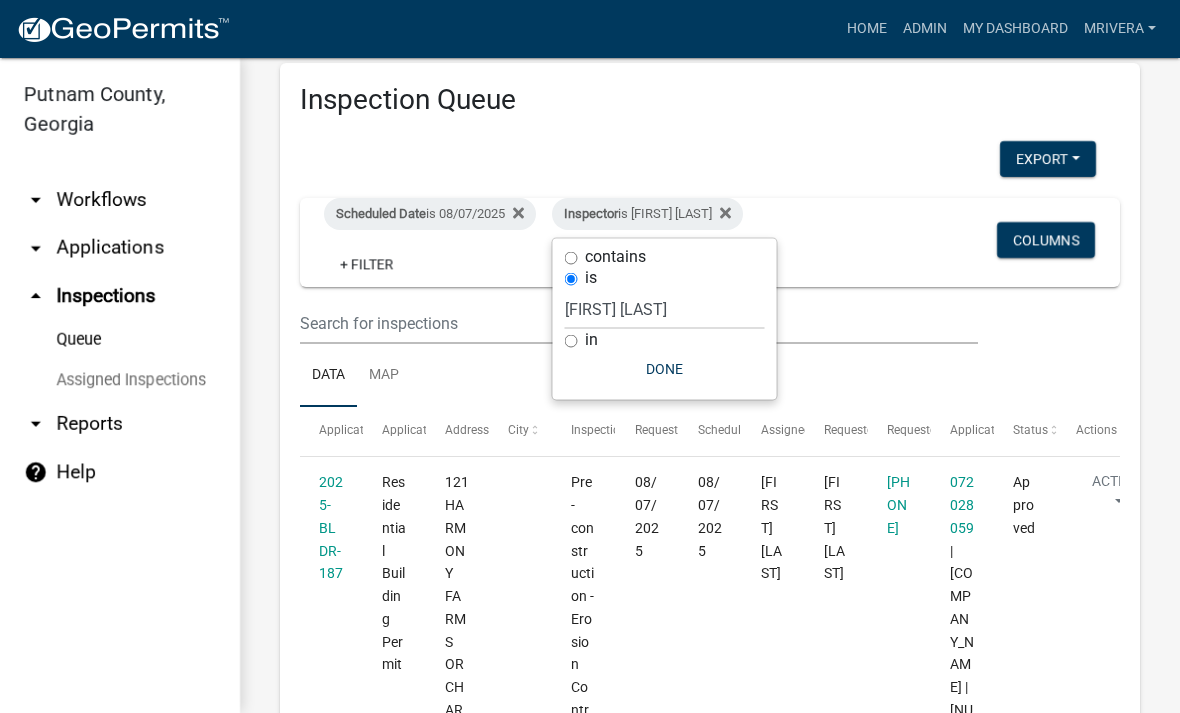 click on "Inspector  is Michele Rivera" at bounding box center [647, 214] 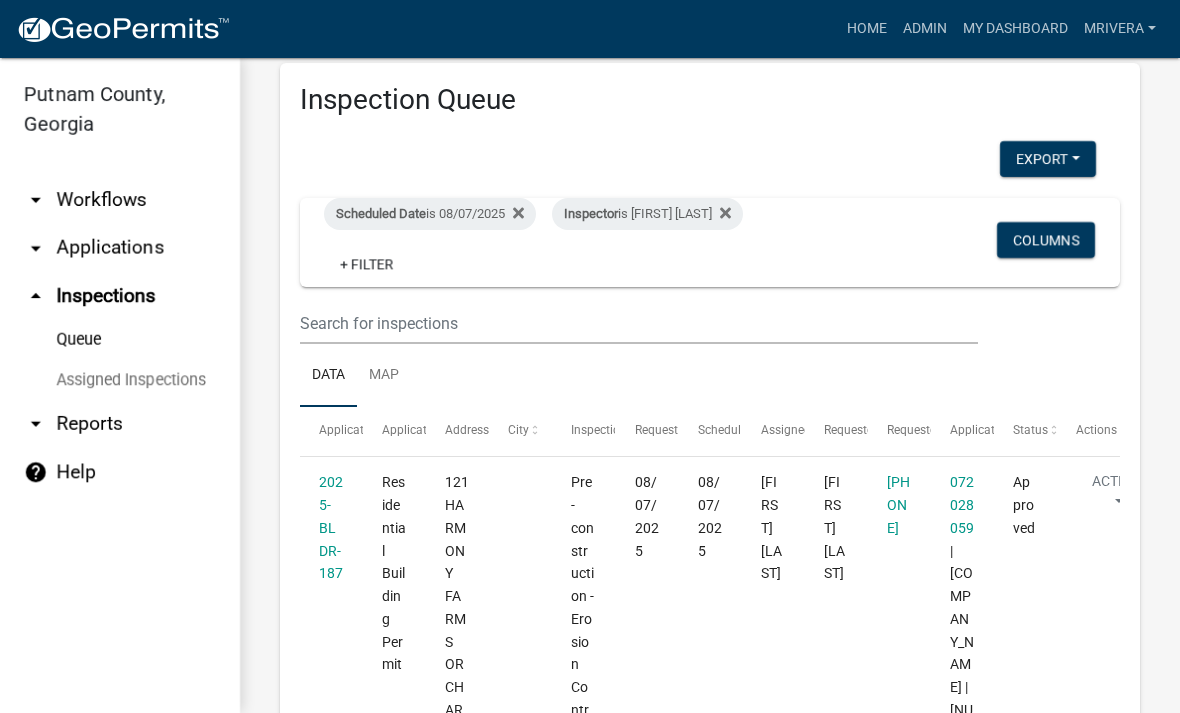 click on "Inspector  is Michele Rivera" at bounding box center (647, 214) 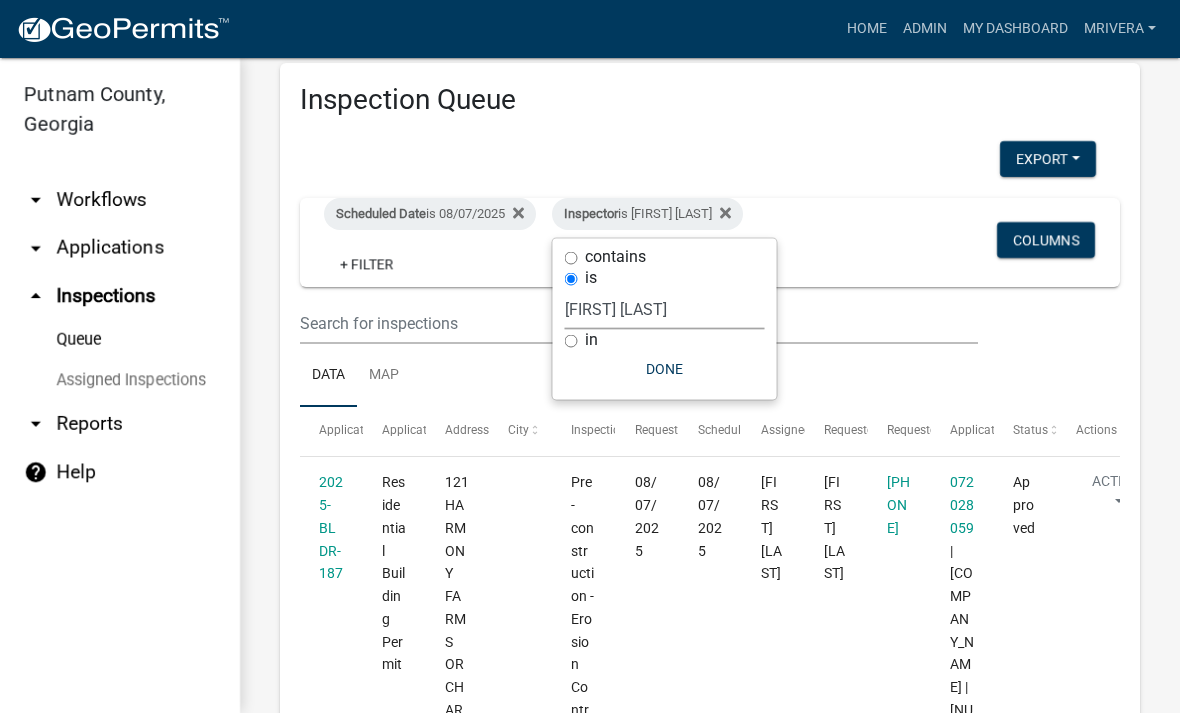 click on "Select an option   None   Michele Rivera   Dorothy Evans   Kenteria Williams   Jerry Stokes   Brian Alliston   Anthony Smith   Casey Mason   Taylor Vining   Jay Johnston   Angela Waldroup   Lisa Jackson   Cedrick Moreland" at bounding box center (665, 309) 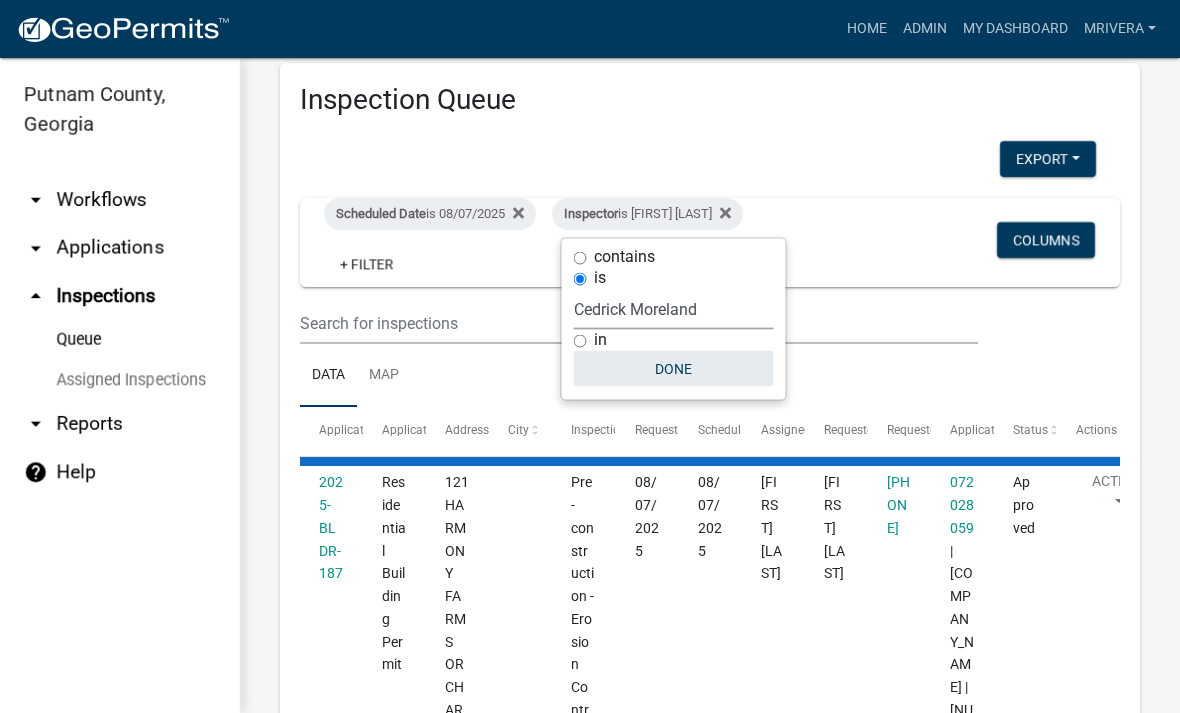 click on "Done" at bounding box center [674, 369] 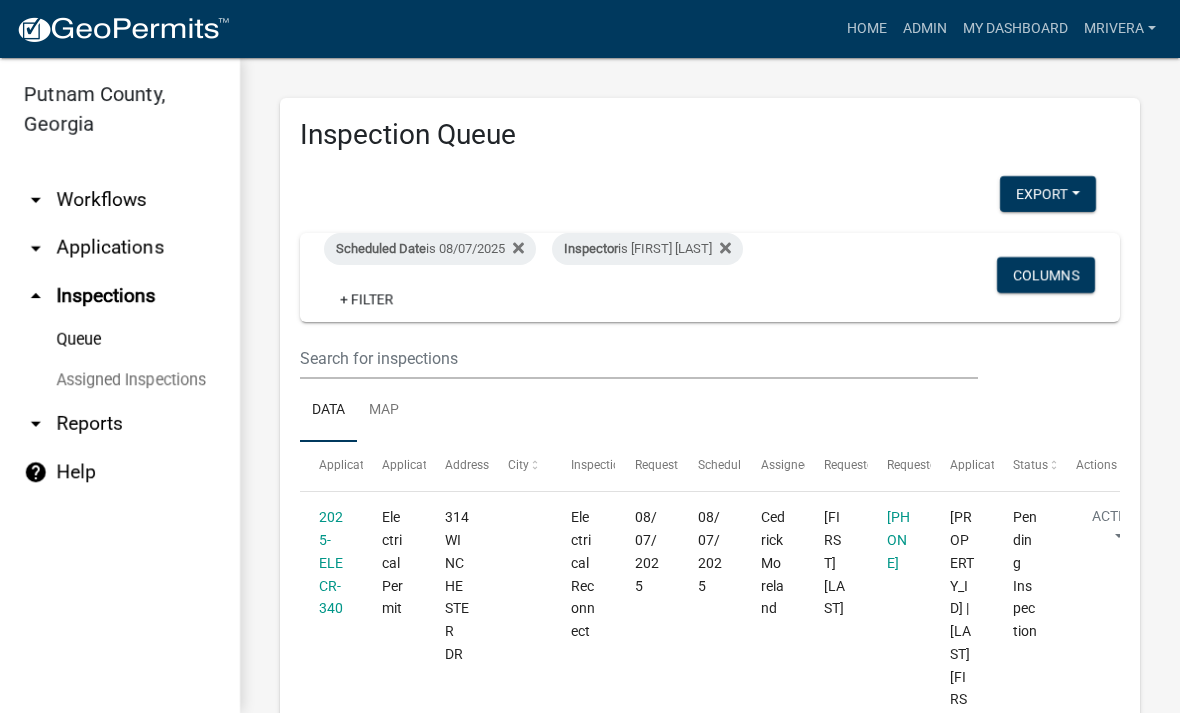 scroll, scrollTop: 0, scrollLeft: 0, axis: both 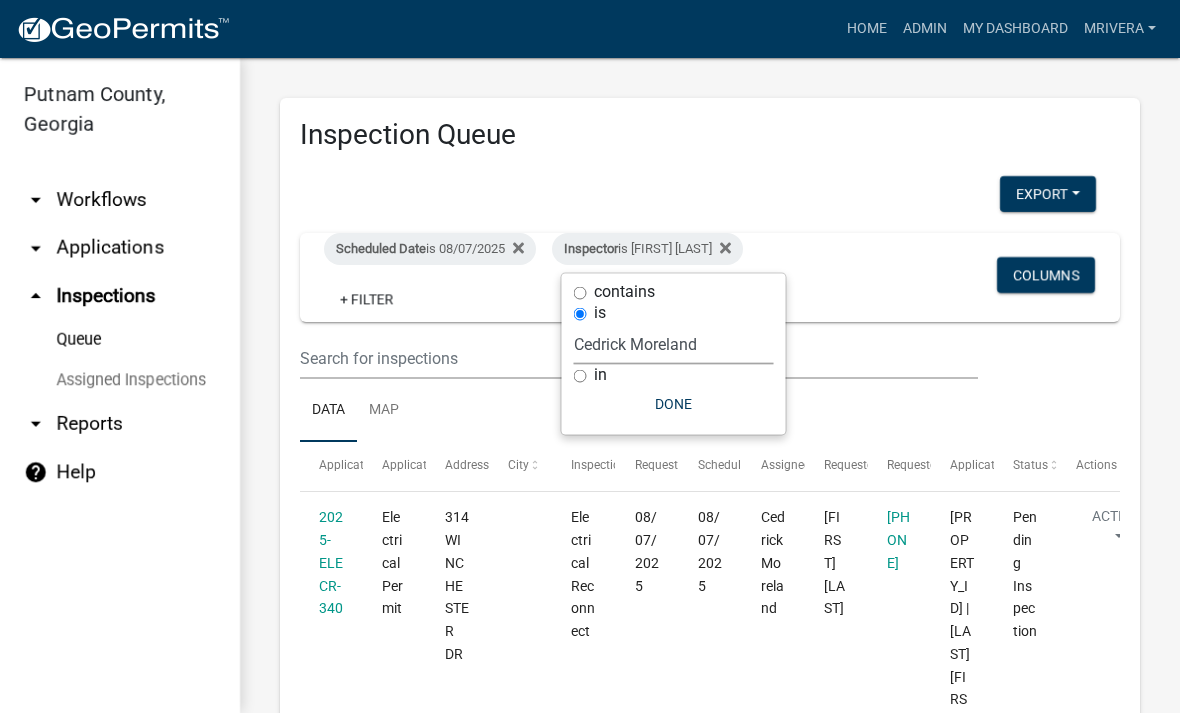 click on "Select an option   None   Michele Rivera   Dorothy Evans   Kenteria Williams   Jerry Stokes   Brian Alliston   Anthony Smith   Casey Mason   Taylor Vining   Jay Johnston   Angela Waldroup   Lisa Jackson   Cedrick Moreland" at bounding box center [674, 344] 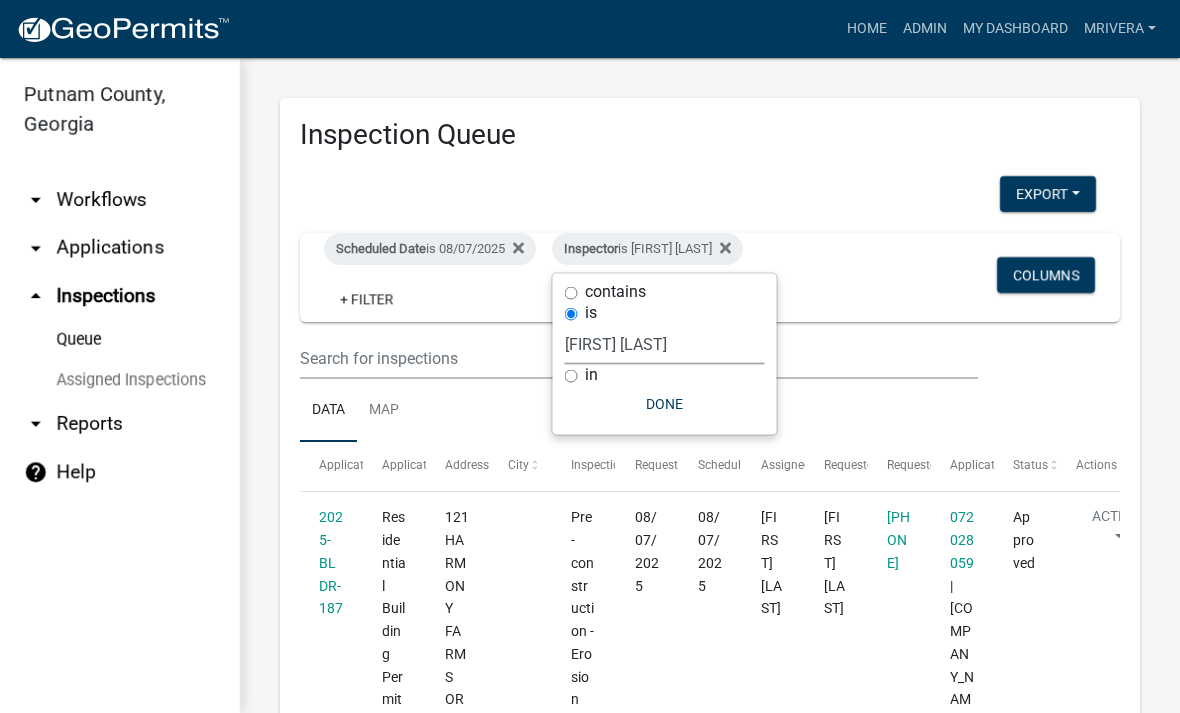 click on "Done" at bounding box center [665, 404] 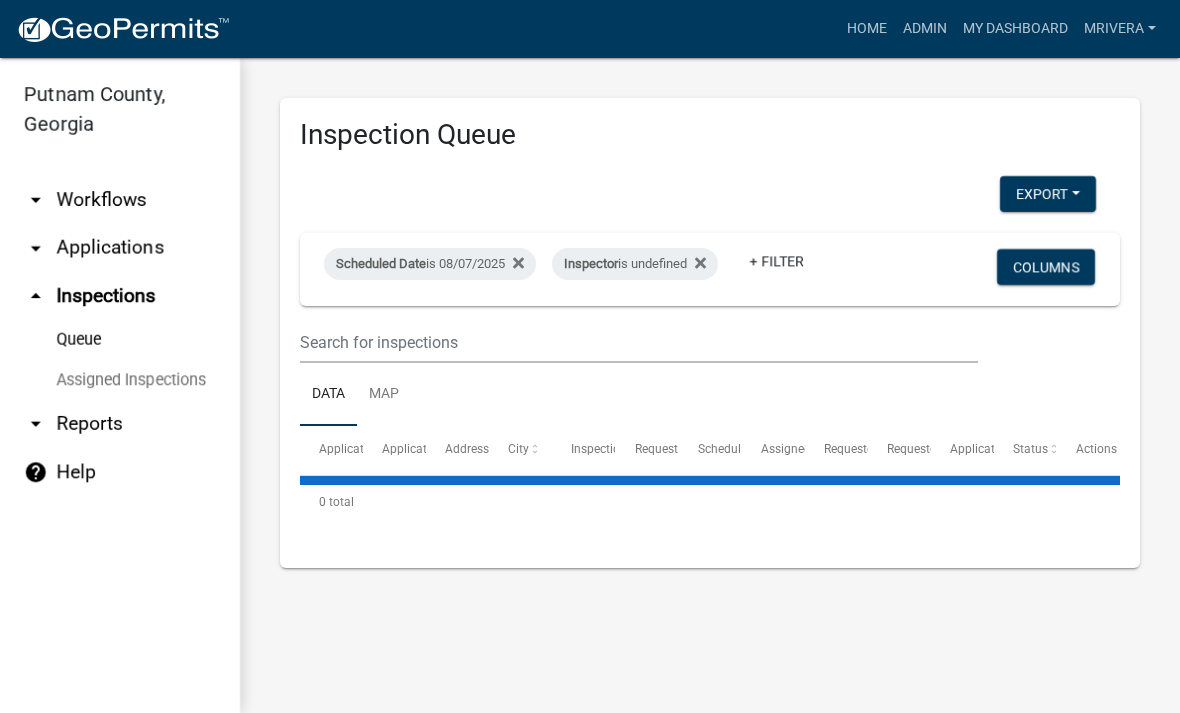scroll, scrollTop: 0, scrollLeft: 0, axis: both 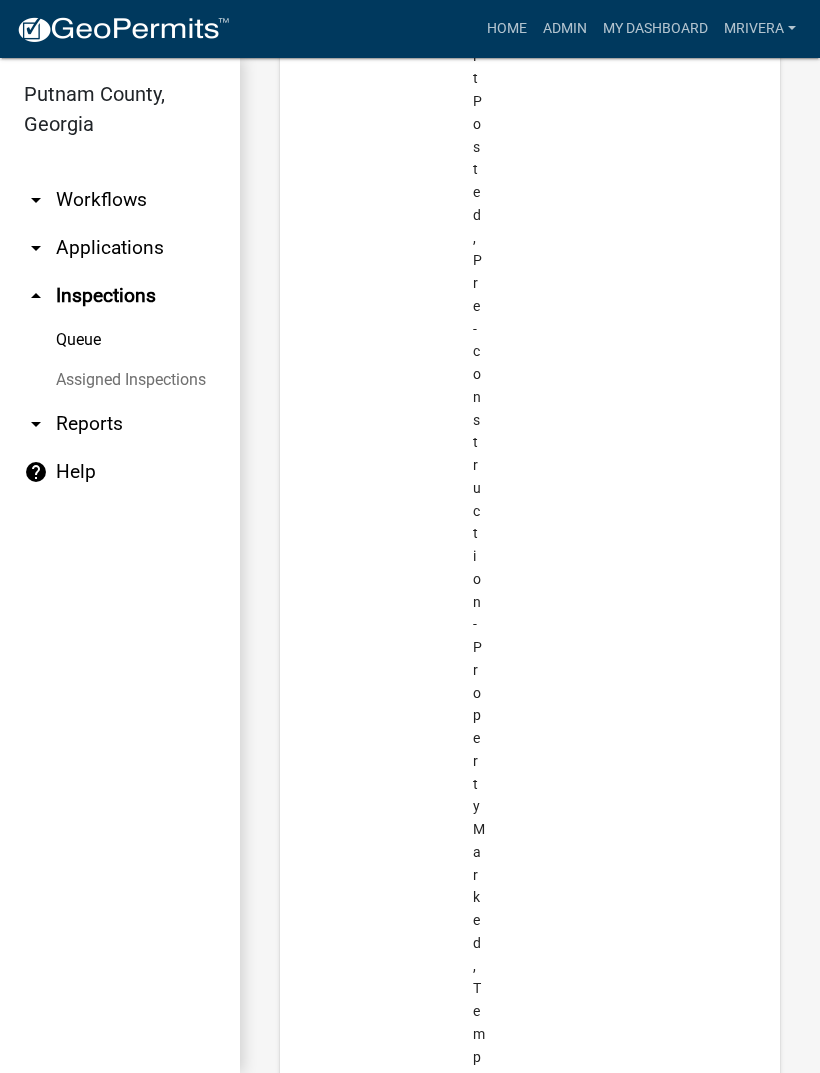click on "Internet Explorer does NOT work with GeoPermits. Get a new browser for
more security, speed and to use this site.
Update your browser
Toggle drawer menu more_horiz  Home  Admin  My Dashboard   [FIRST]  Admin Account Logout  [COUNTY] County, Georgia   arrow_drop_down   Workflows   List   arrow_drop_down   Applications   Search by Parcel   Search by Feature   List   Previous System List   arrow_drop_up   Inspections   Queue   Assigned Inspections   arrow_drop_down   Reports   Contractors   Permits   Data Export   help   Help  Inspection Queue  Export   Excel Format (.xlsx)   CSV Format (.csv)  Scheduled Date  is [DATE]  Inspector  is [FIRST] [LAST]   + Filter   Columns  Data Map Application Application Type Address City Inspection Type Requested Date Scheduled Time Assigned Inspector Requestor Name Requestor Phone Application Description Status Actions  [NUMBER]  Residential Building Permit" at bounding box center [410, 536] 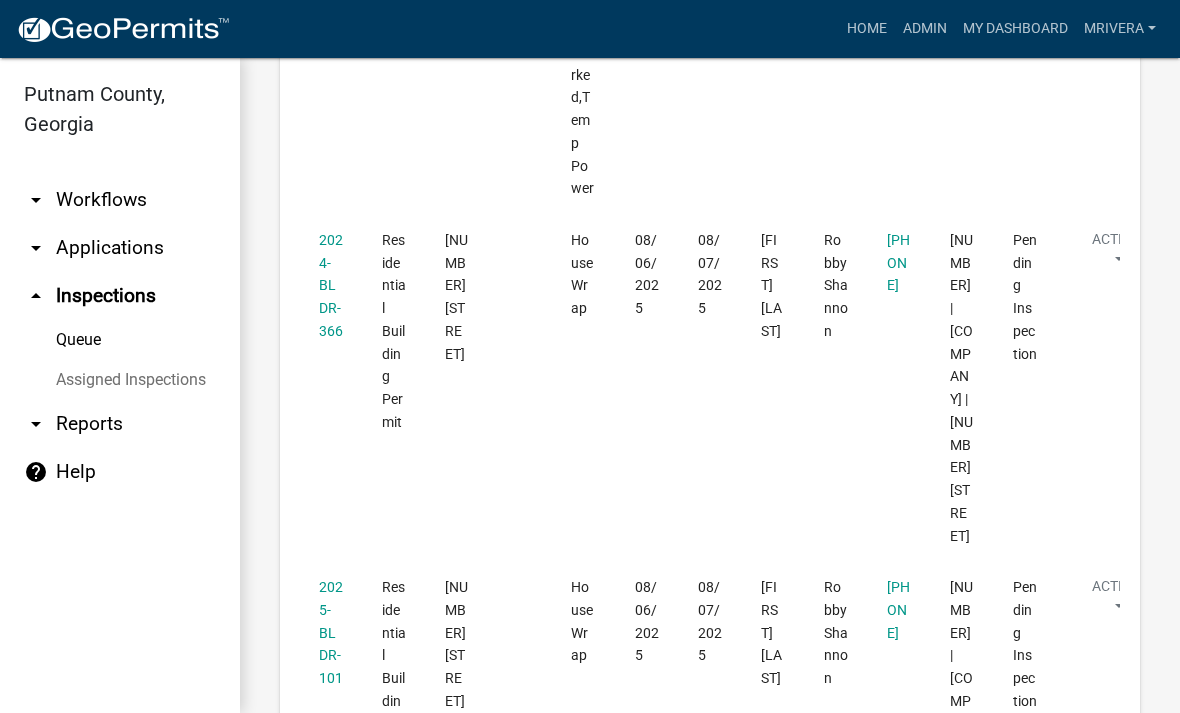 scroll, scrollTop: 1509, scrollLeft: 0, axis: vertical 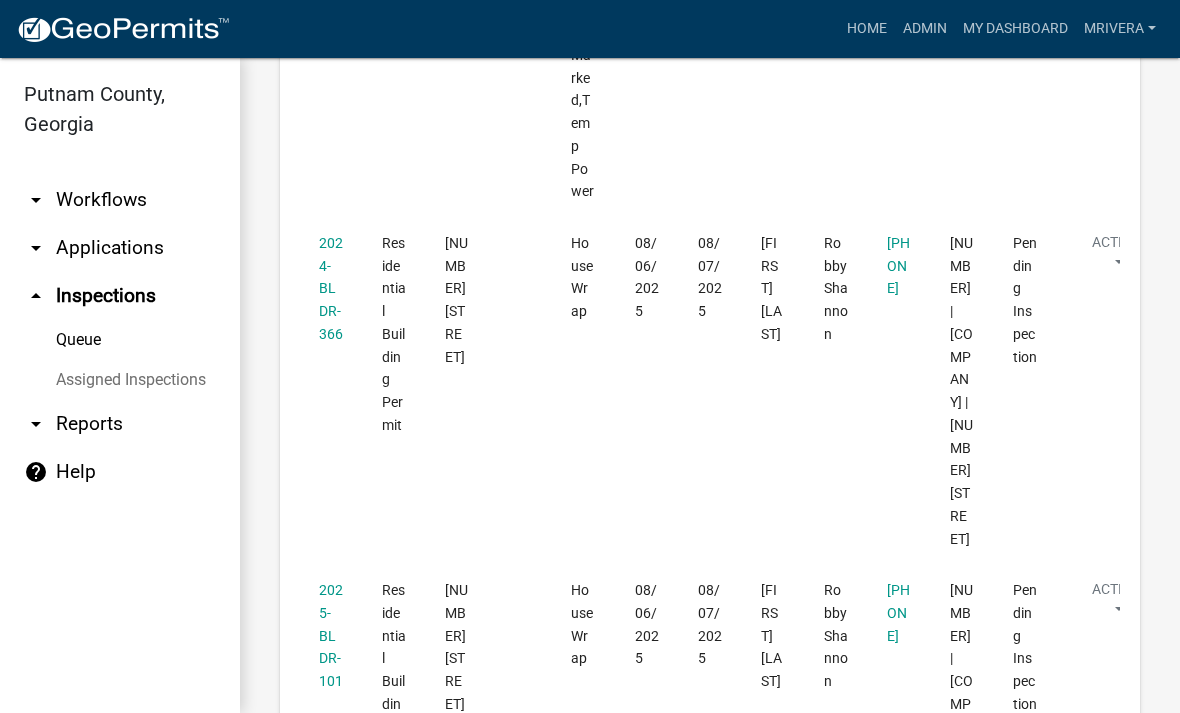 click on "2025-BLDR-101" 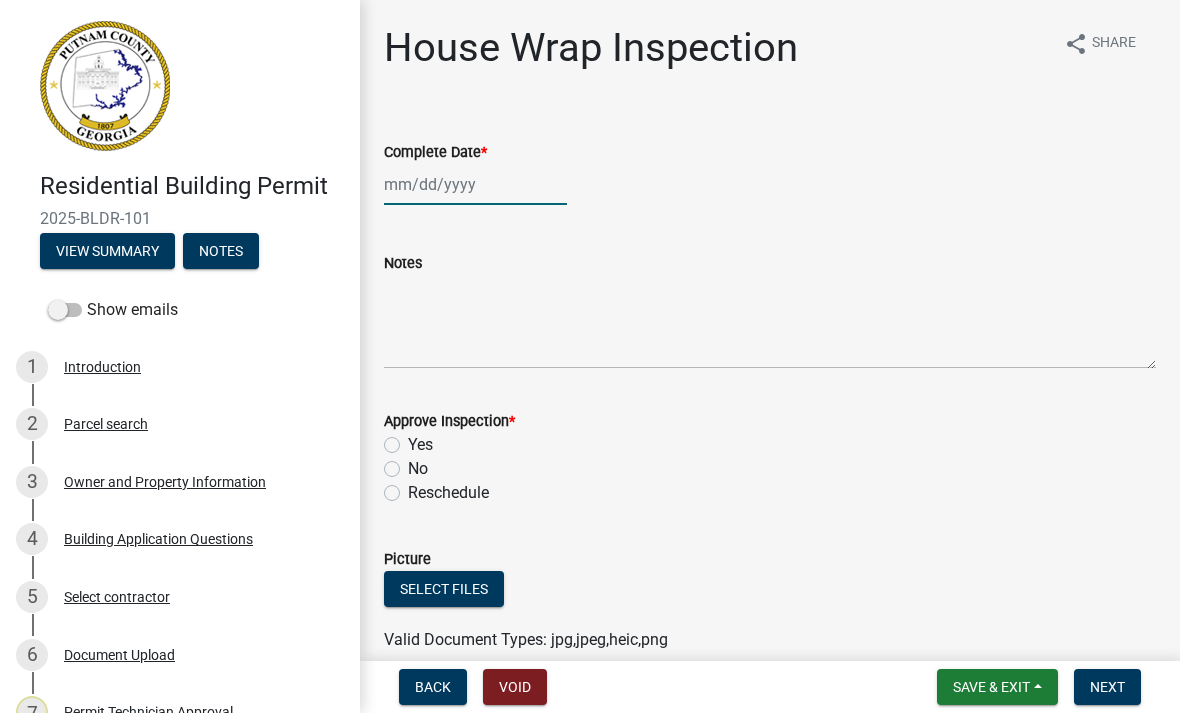 click 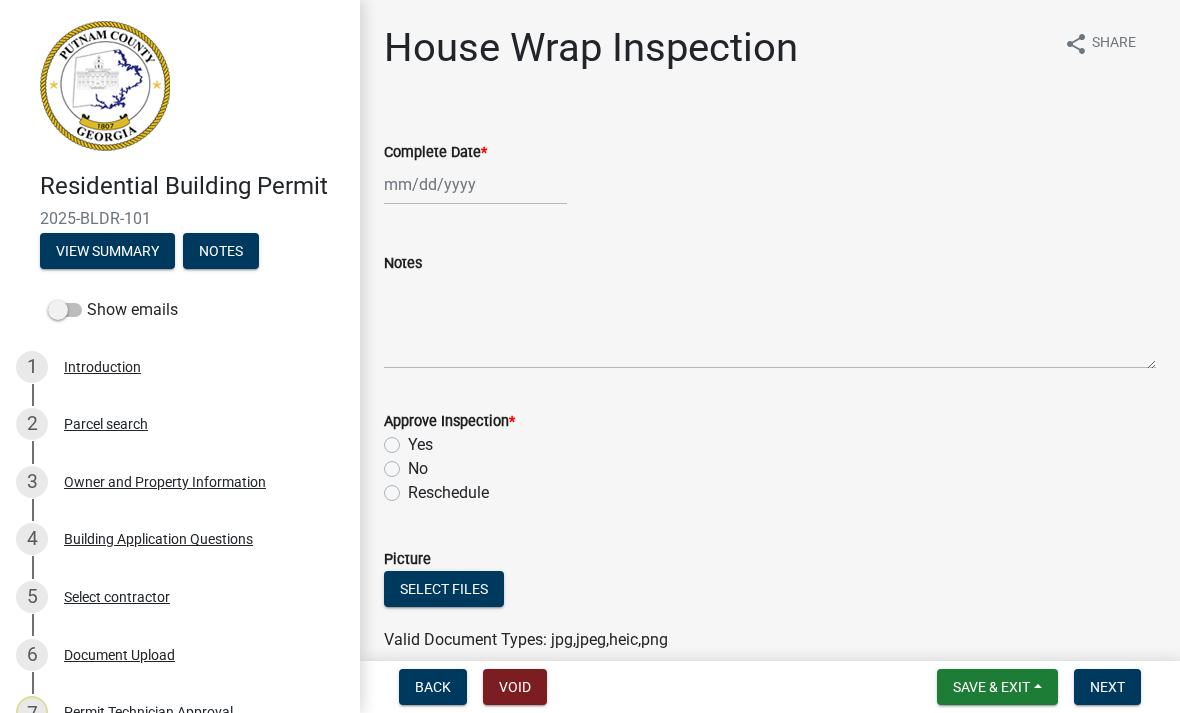 select on "8" 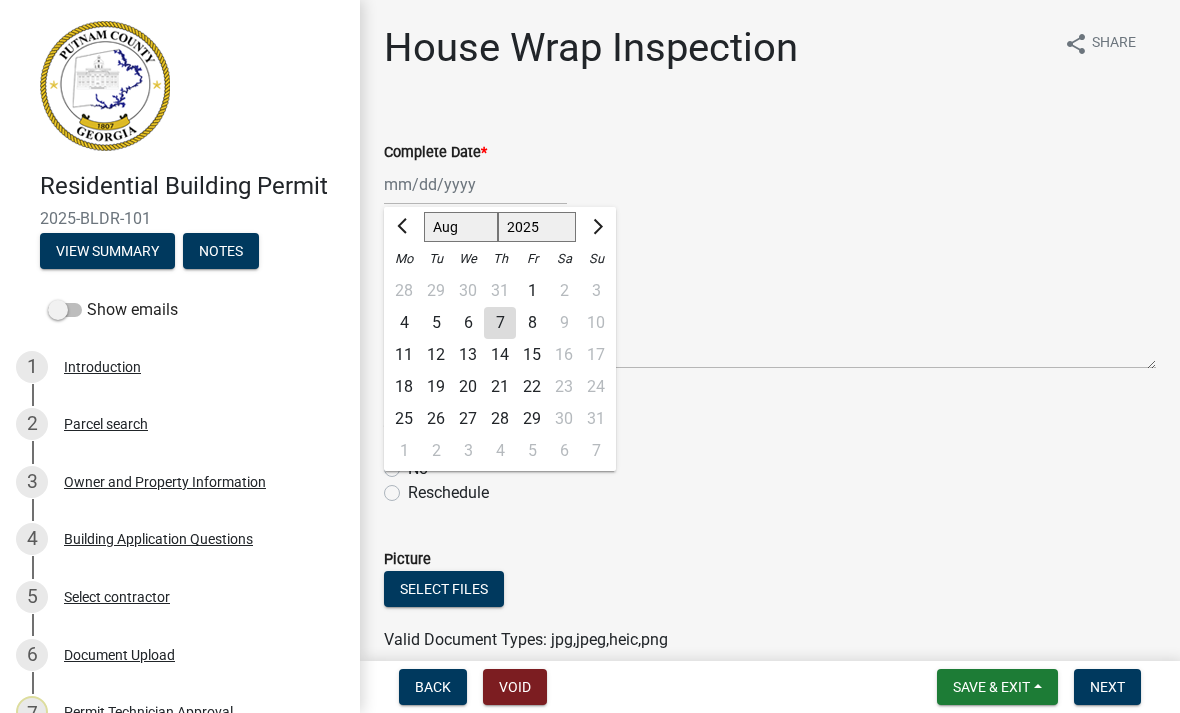 click on "7" 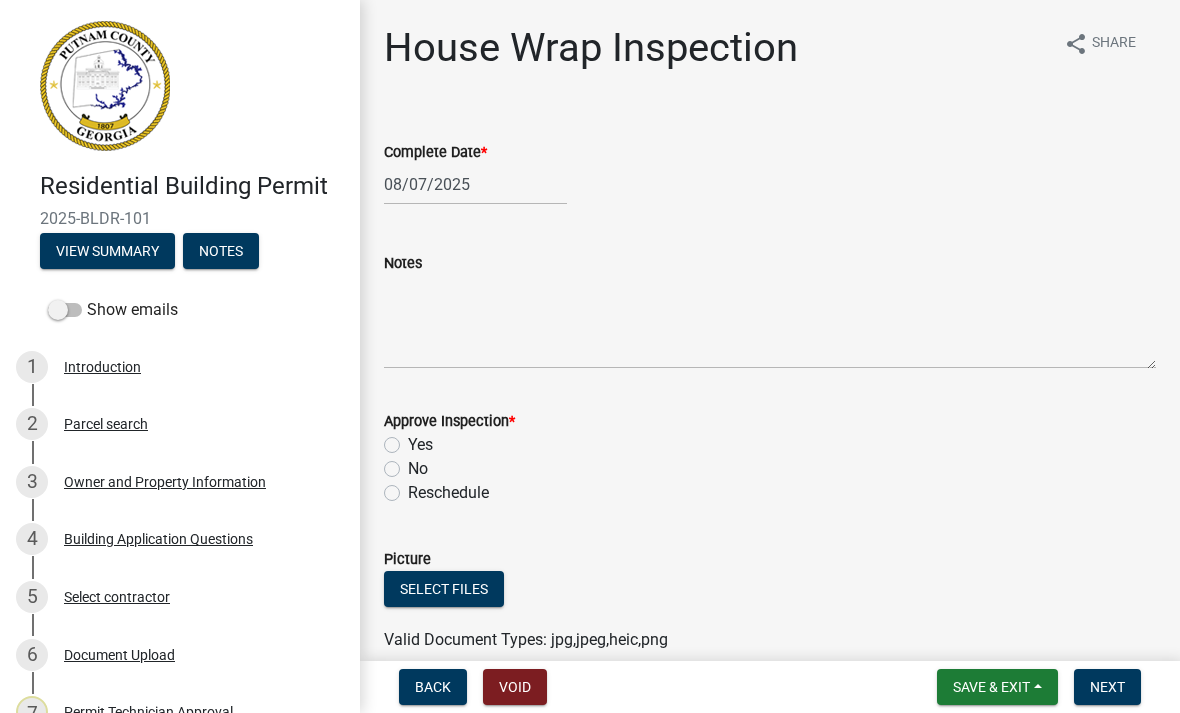 click on "Yes" 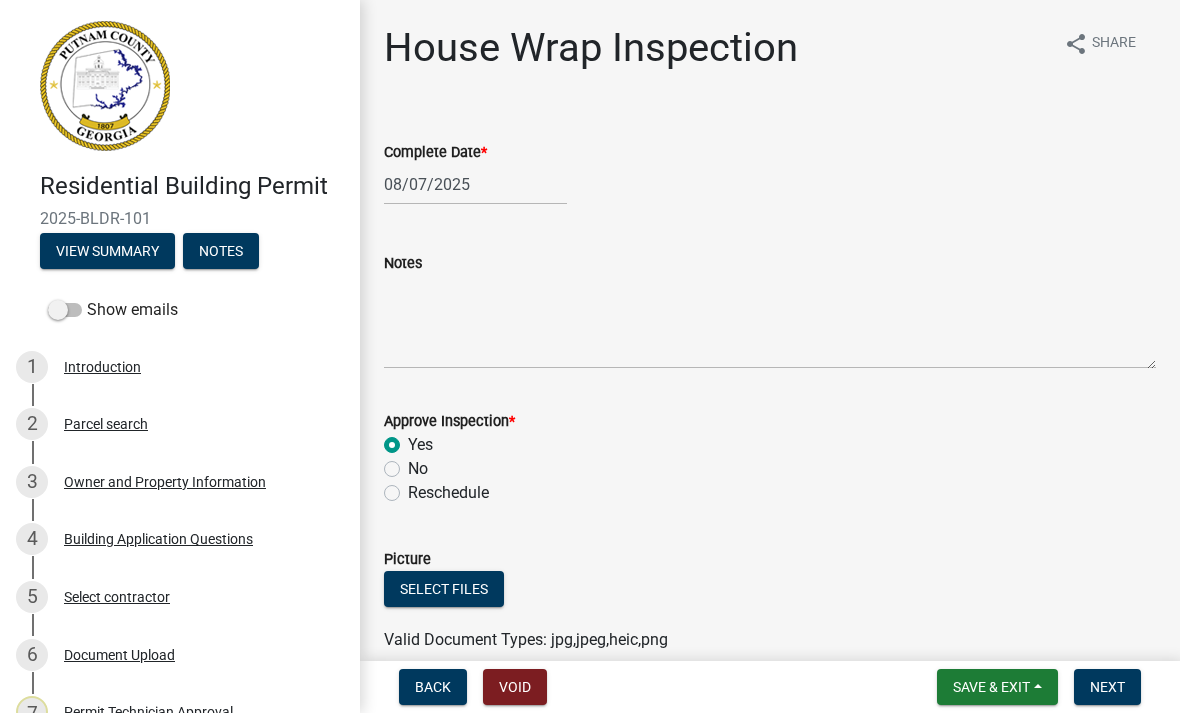 radio on "true" 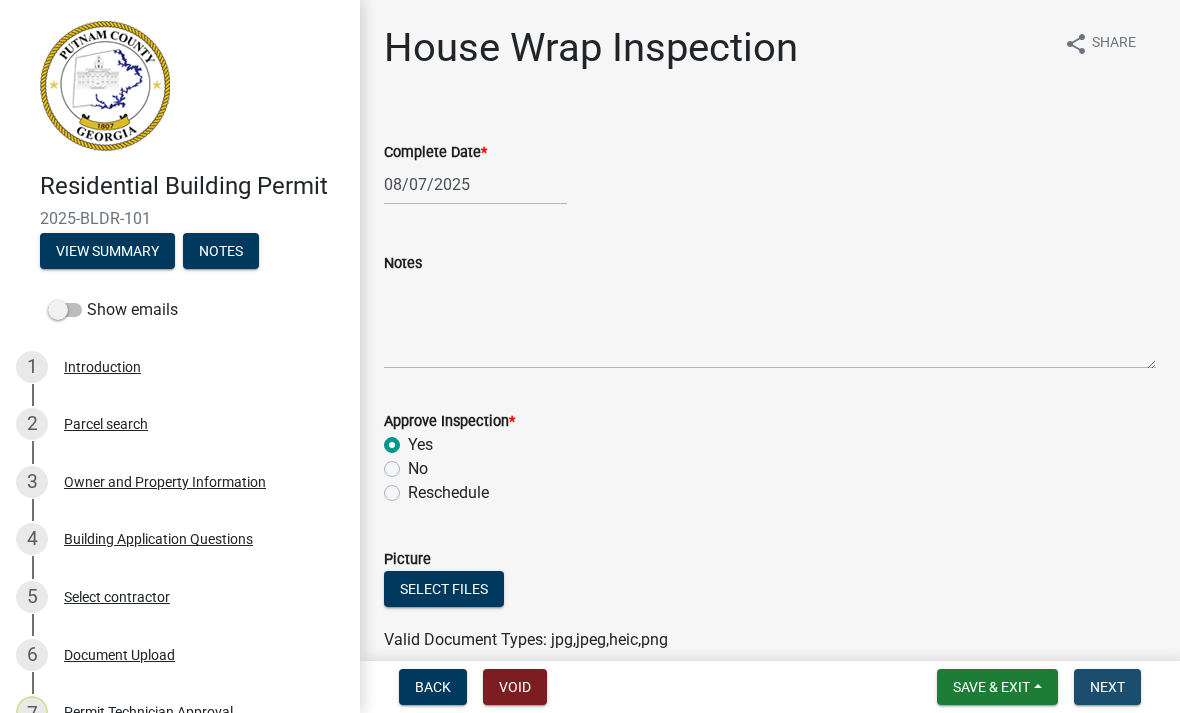 click on "Next" at bounding box center [1107, 687] 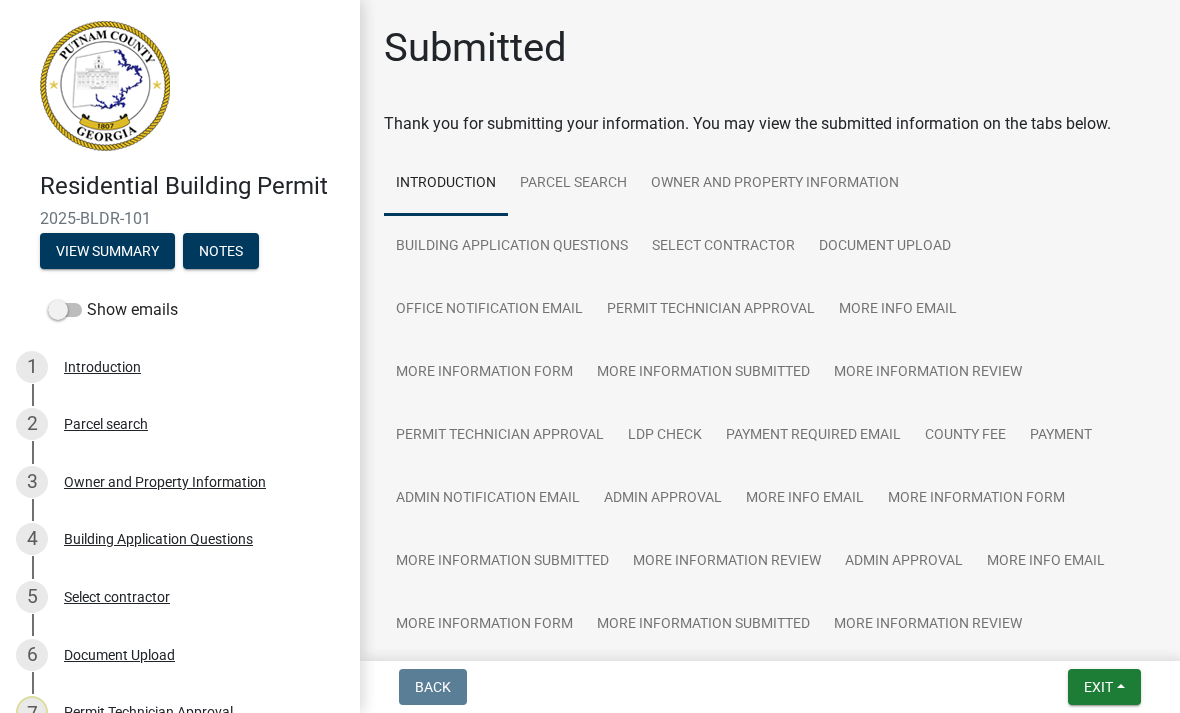 click on "Exit" at bounding box center (1104, 687) 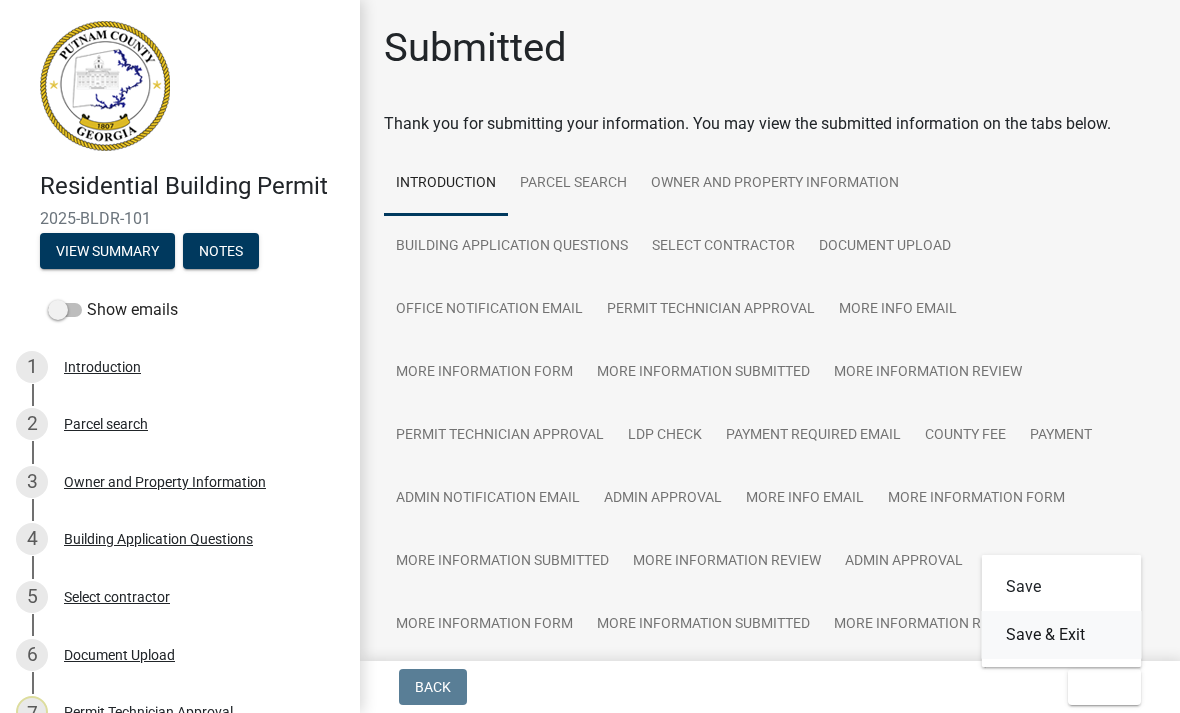 click on "Save & Exit" at bounding box center [1062, 635] 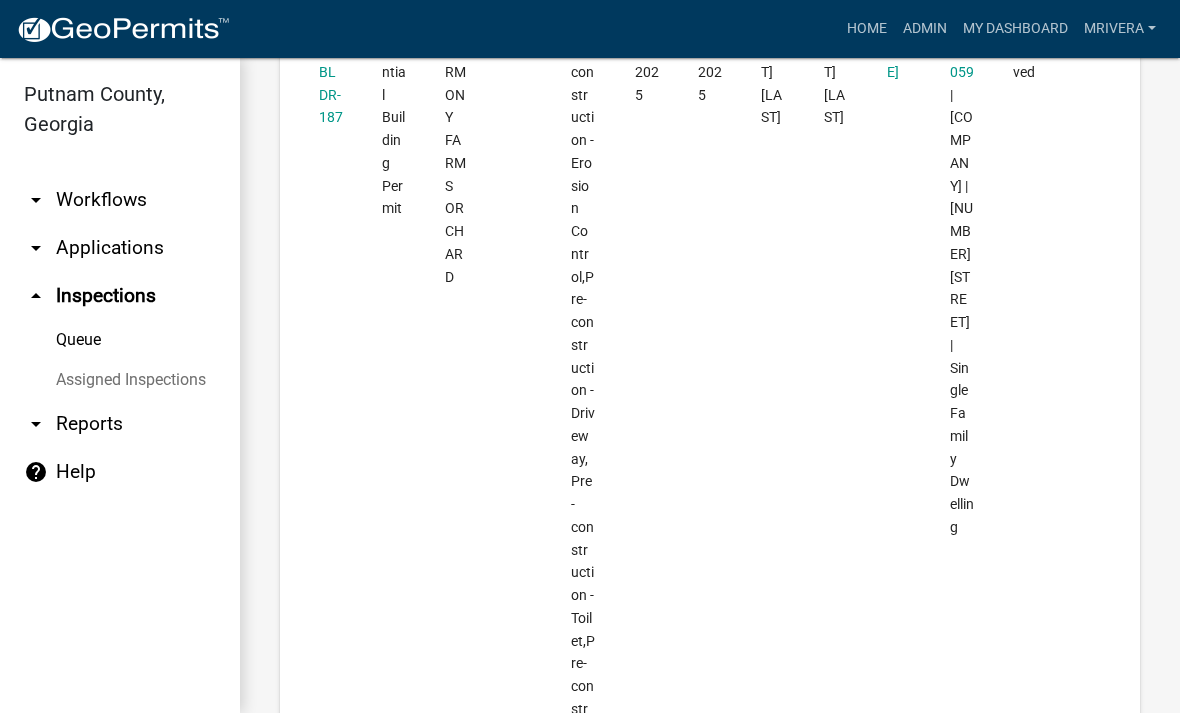 scroll, scrollTop: 490, scrollLeft: 0, axis: vertical 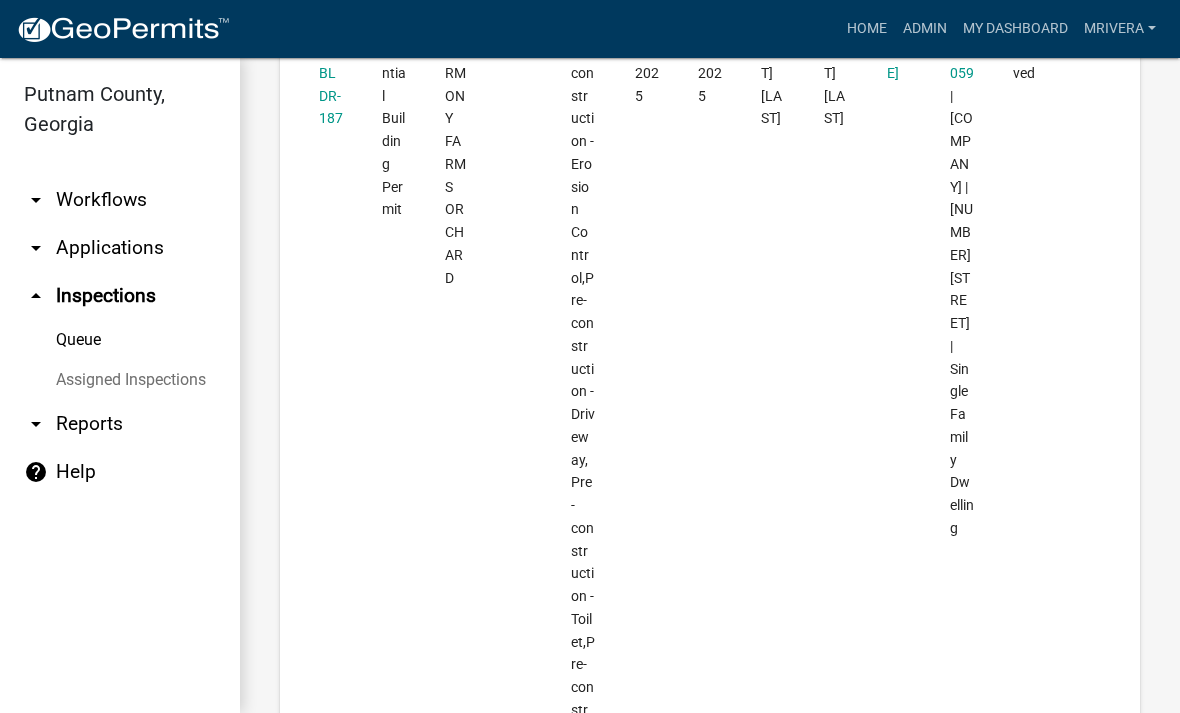 click on "2025-BLDR-187" 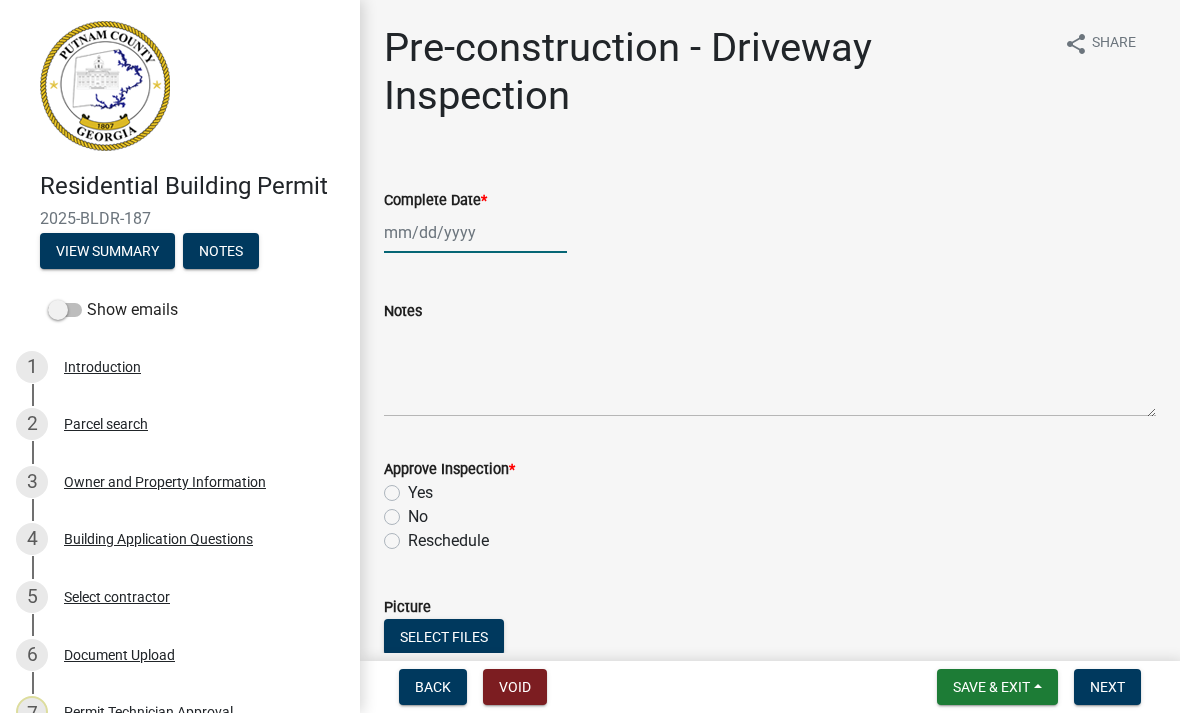 click 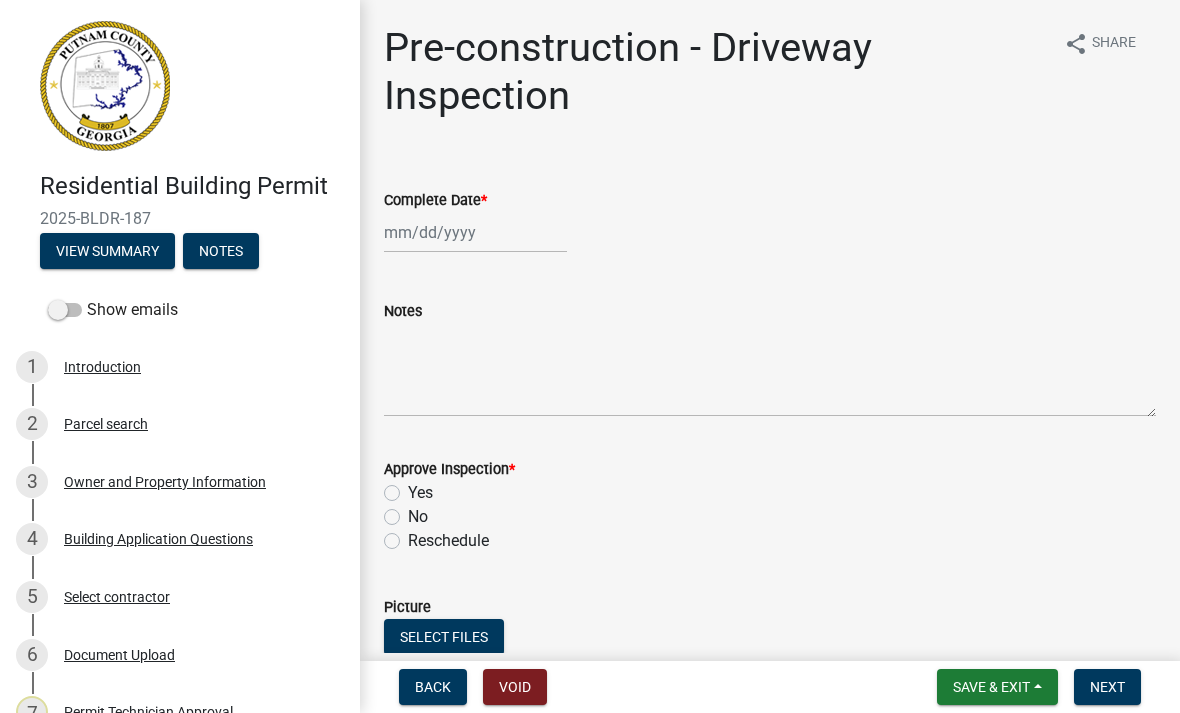 select on "8" 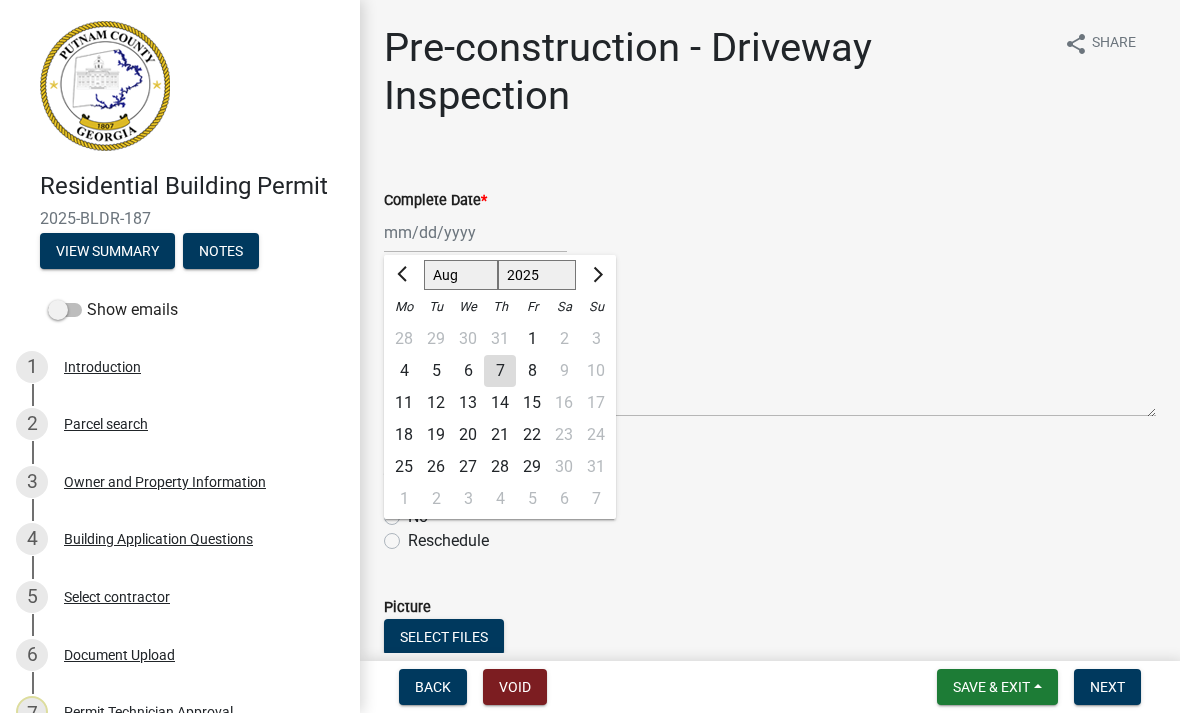 click on "7" 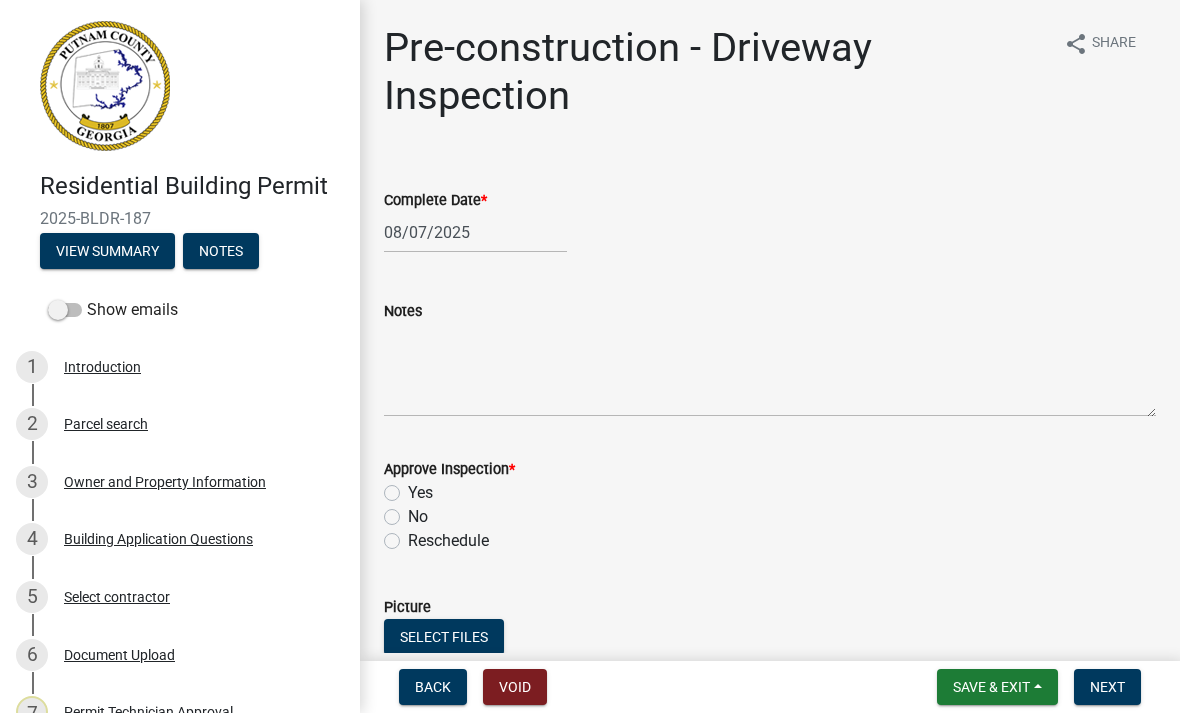 click on "Yes" 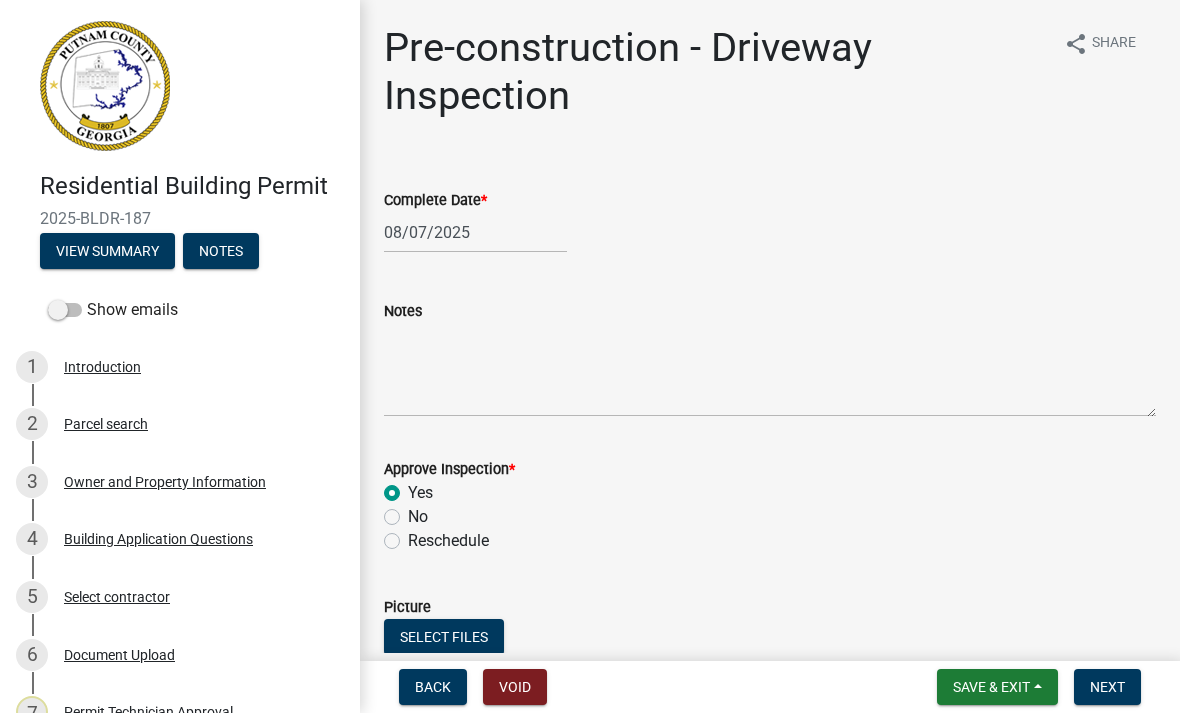 radio on "true" 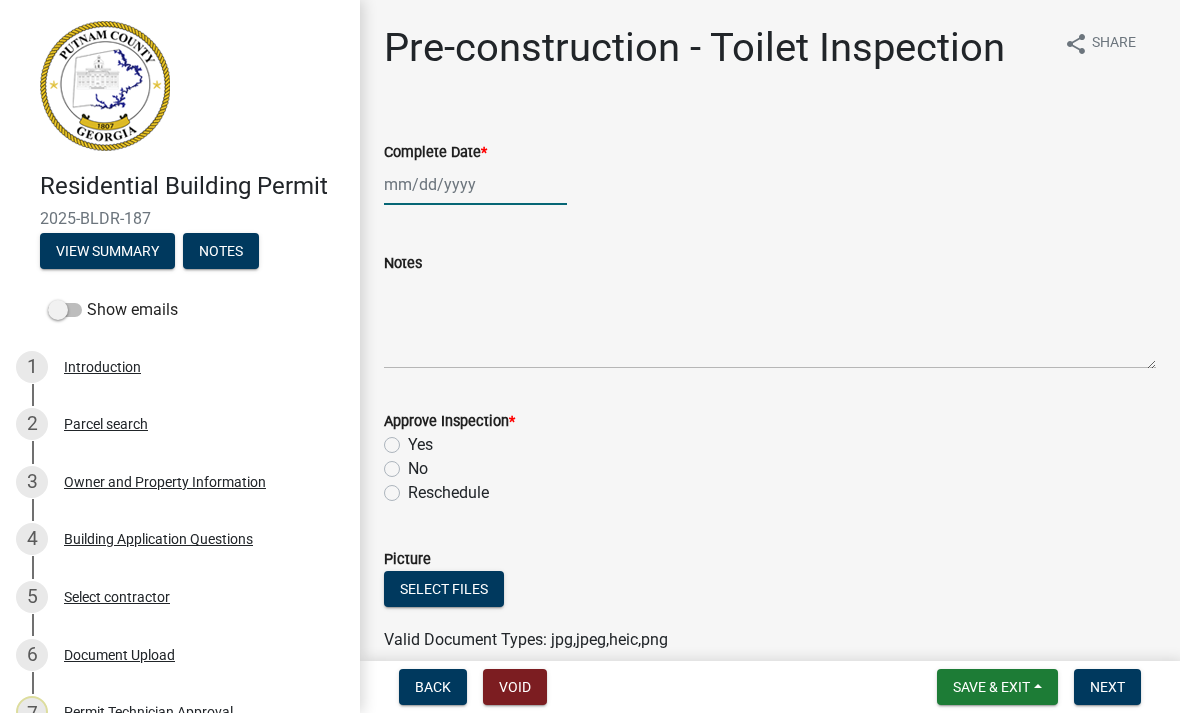 click 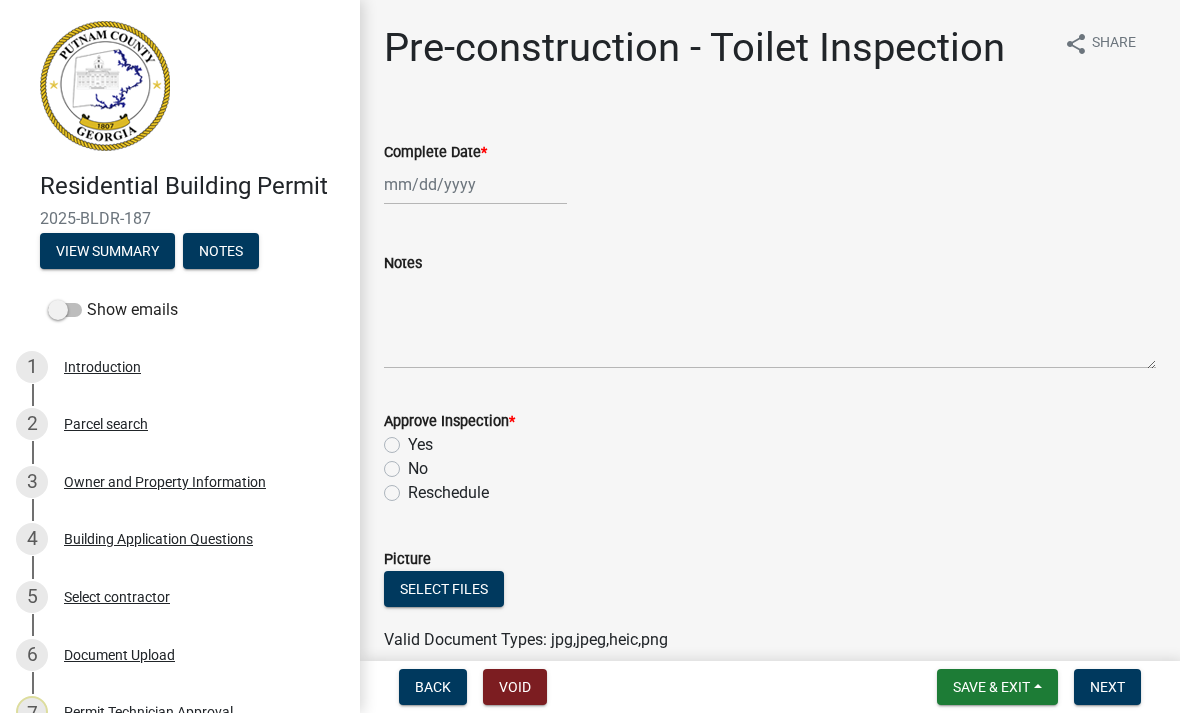 select on "8" 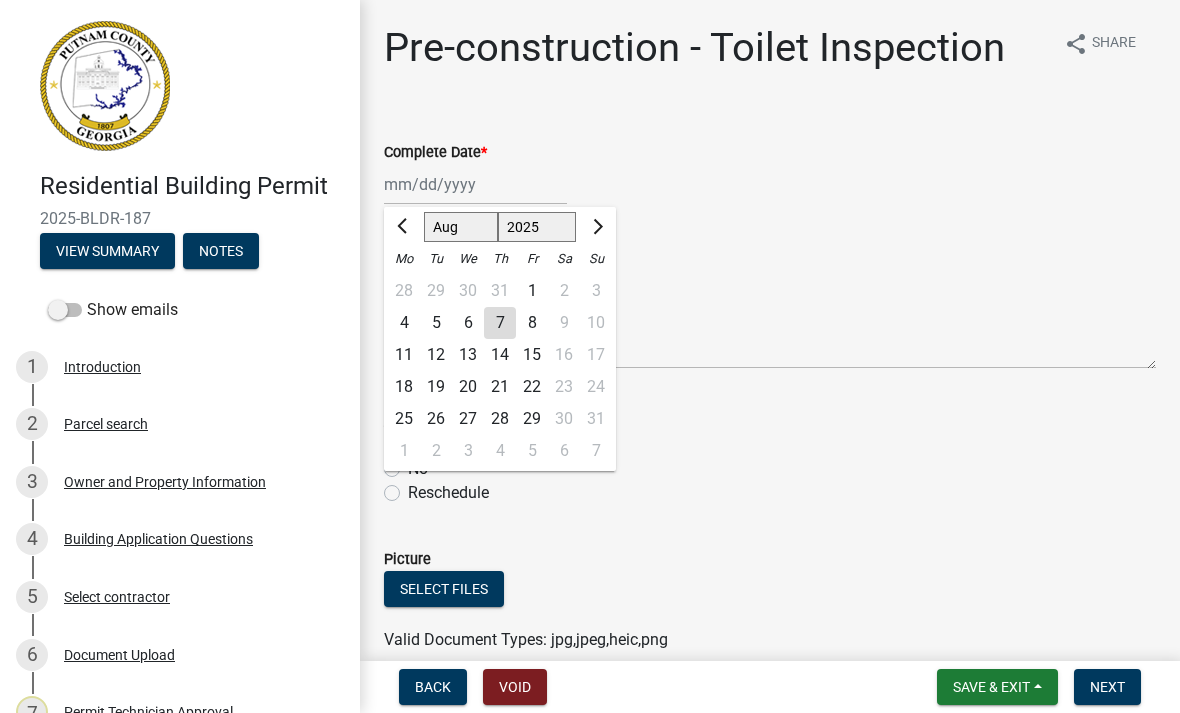 click on "7" 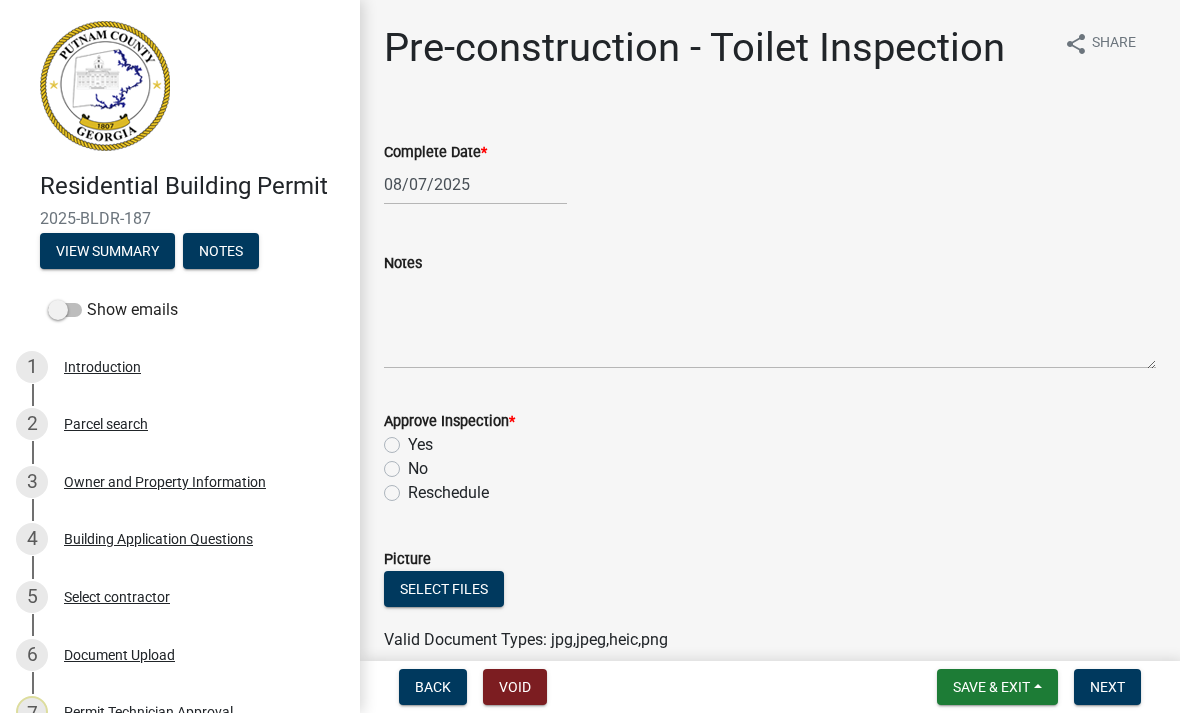 click on "Yes" 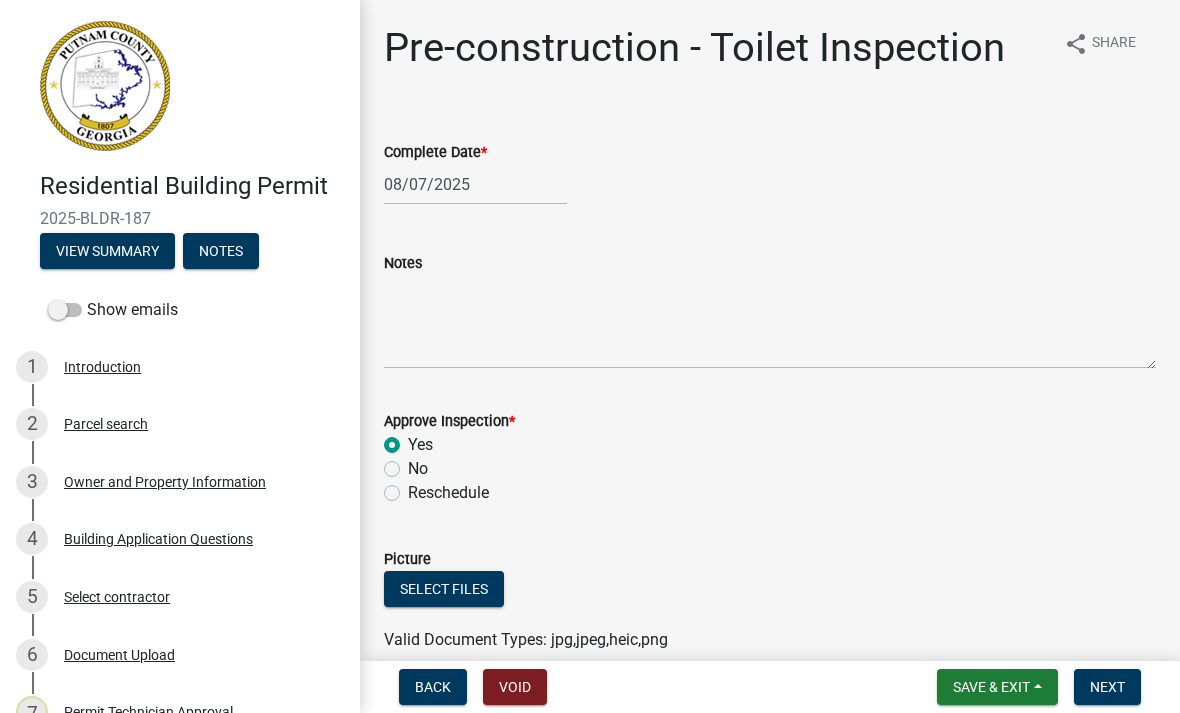 radio on "true" 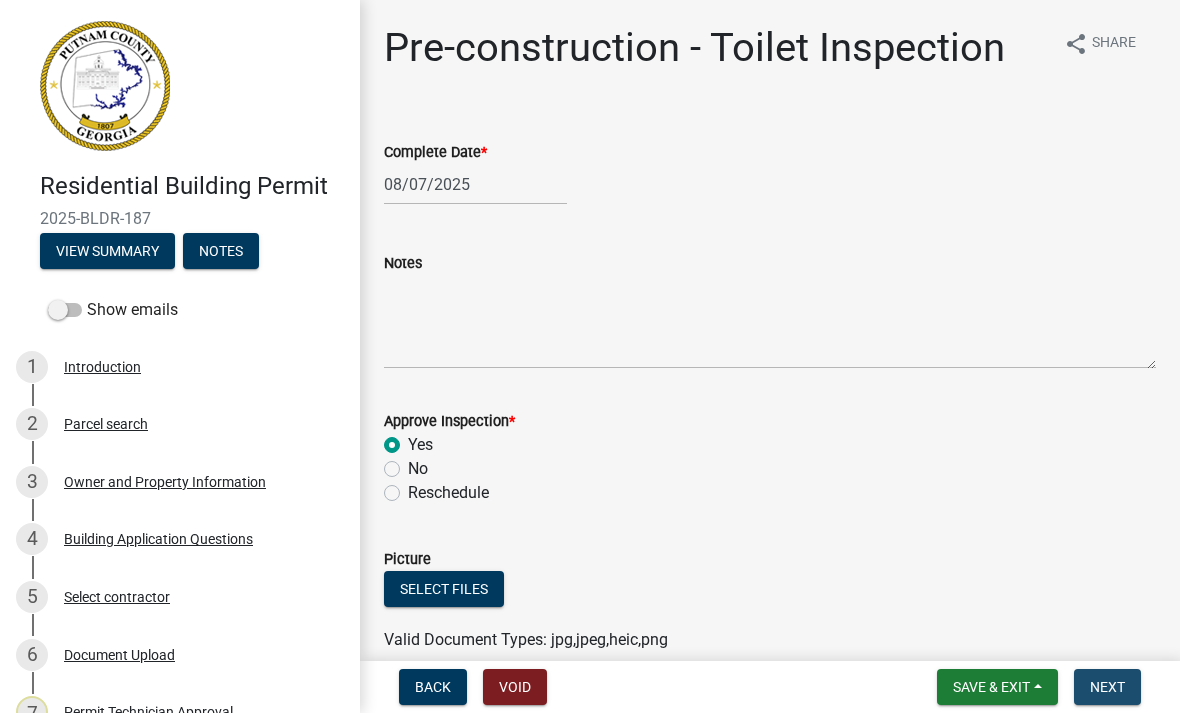 click on "Next" at bounding box center (1107, 687) 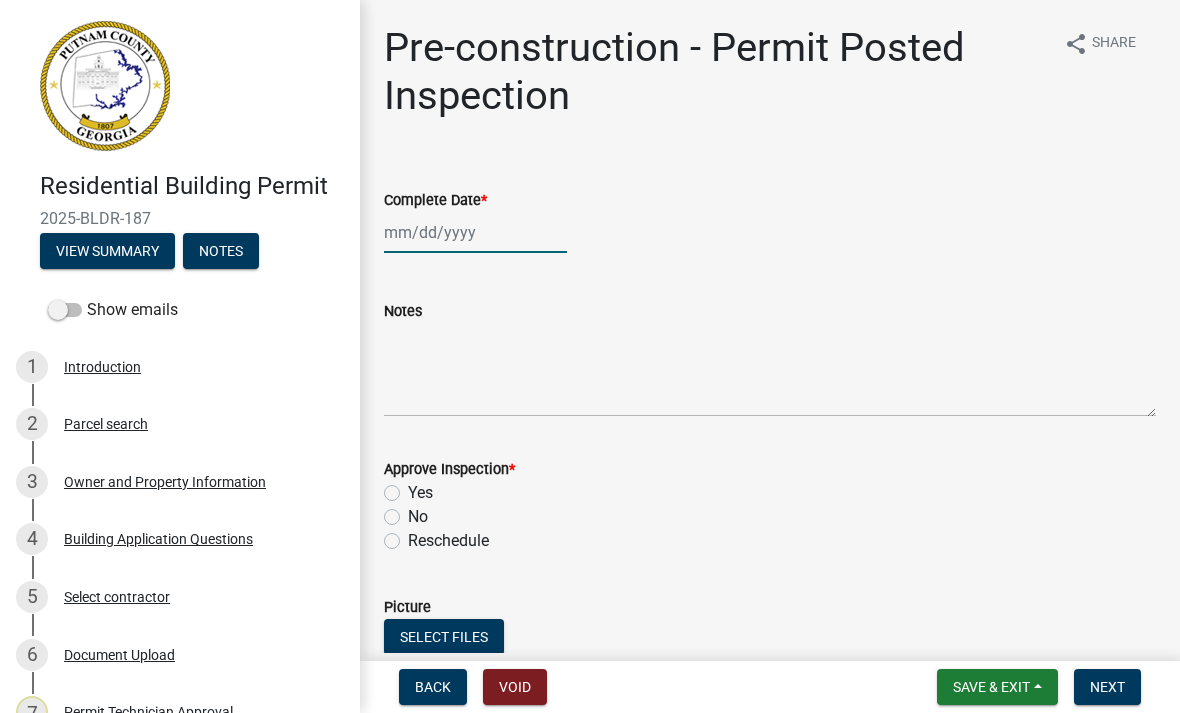 click 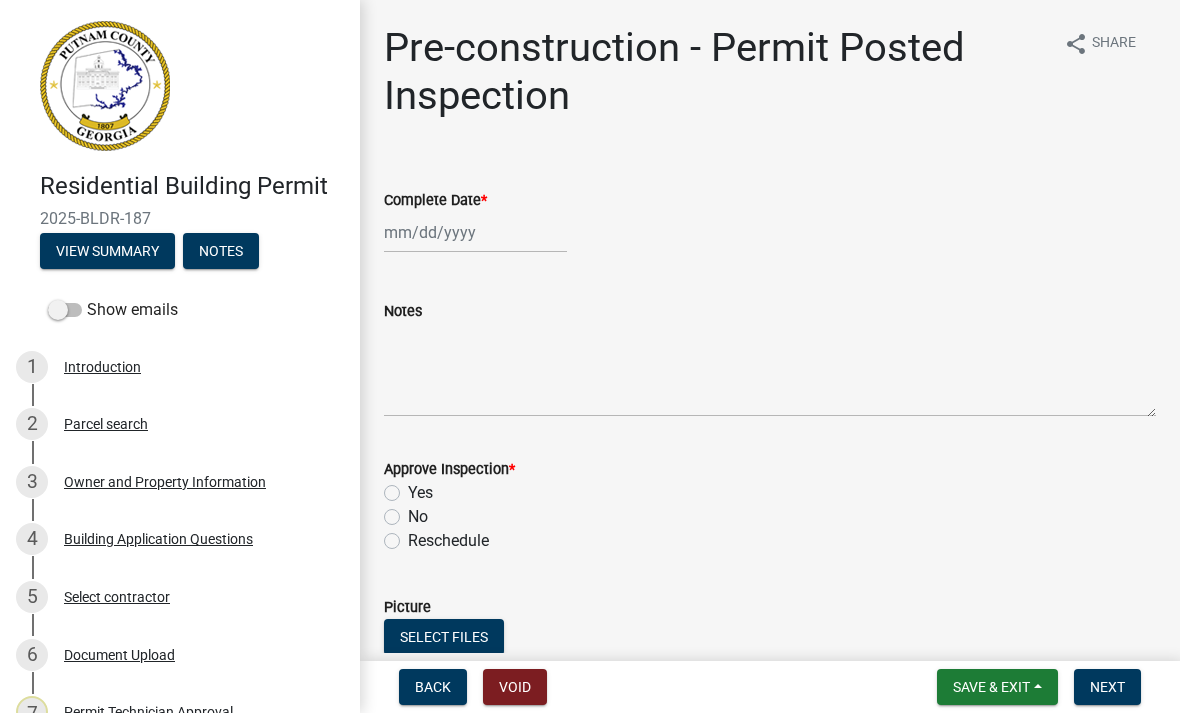 select on "8" 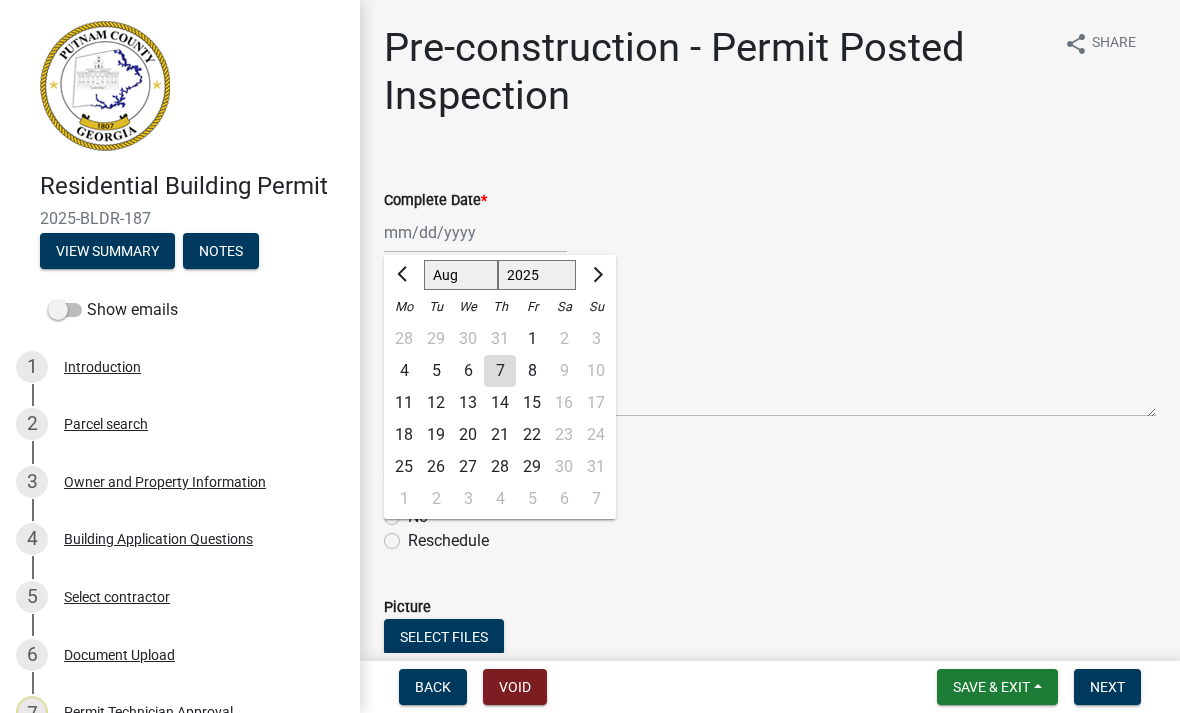 click on "7" 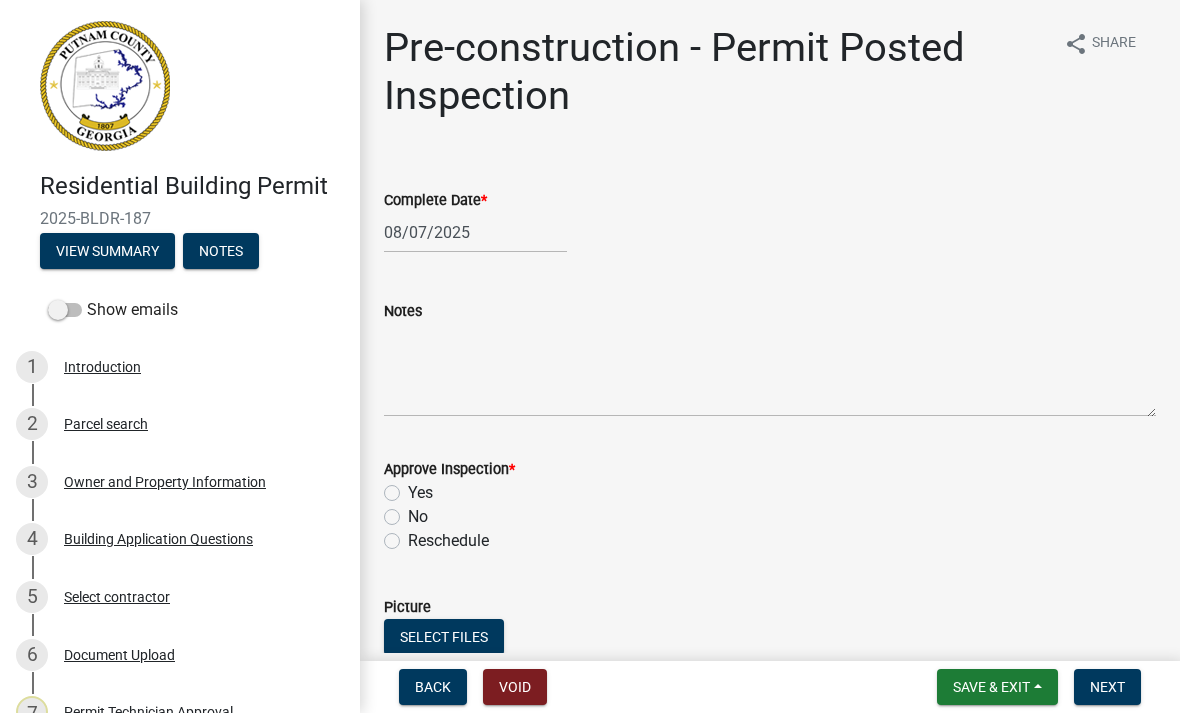 click on "Yes" 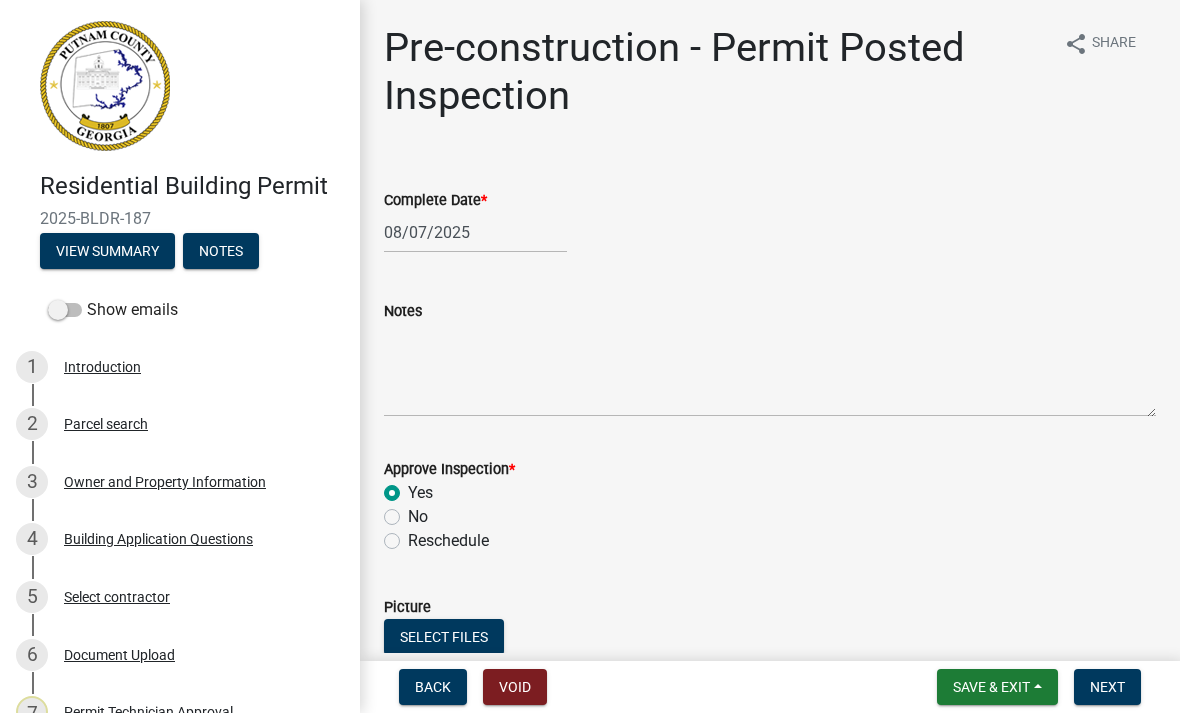 radio on "true" 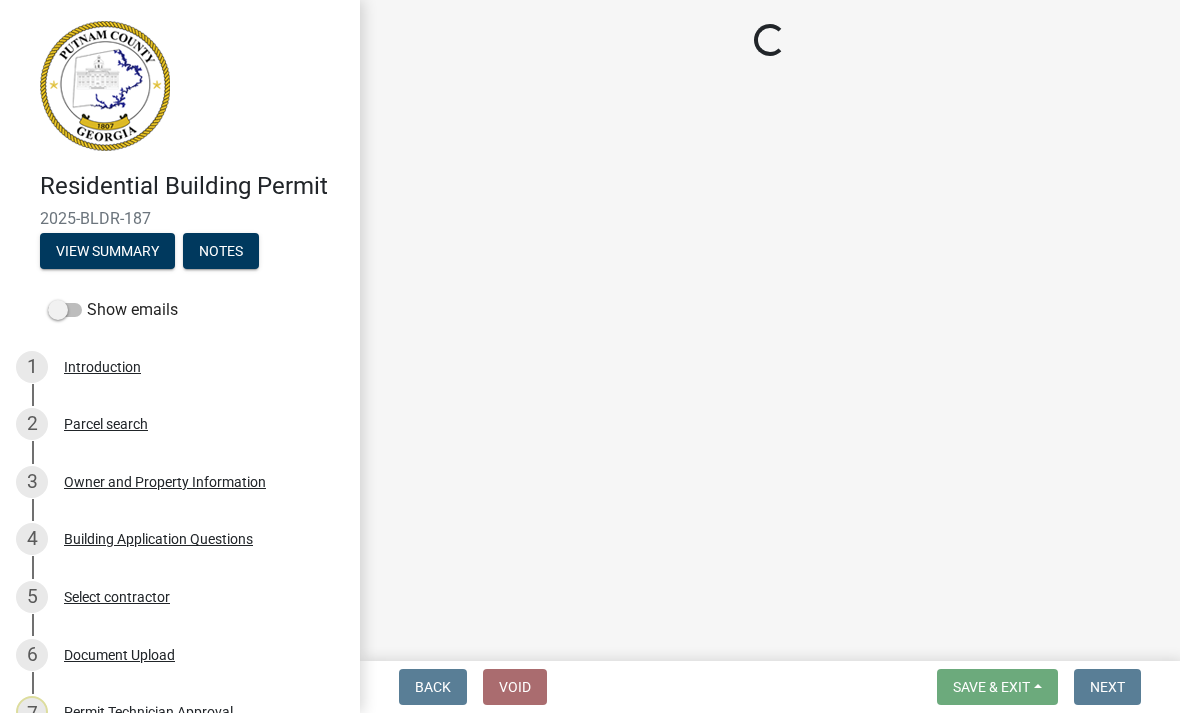 click on "Loading..." 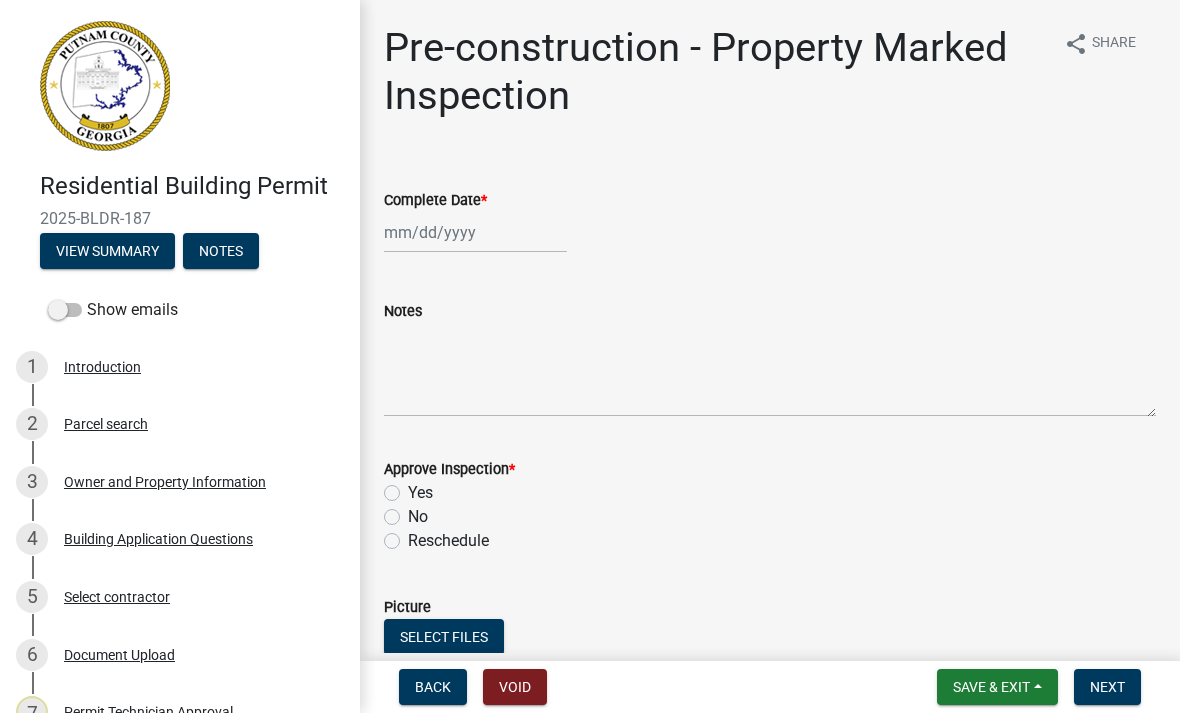 click 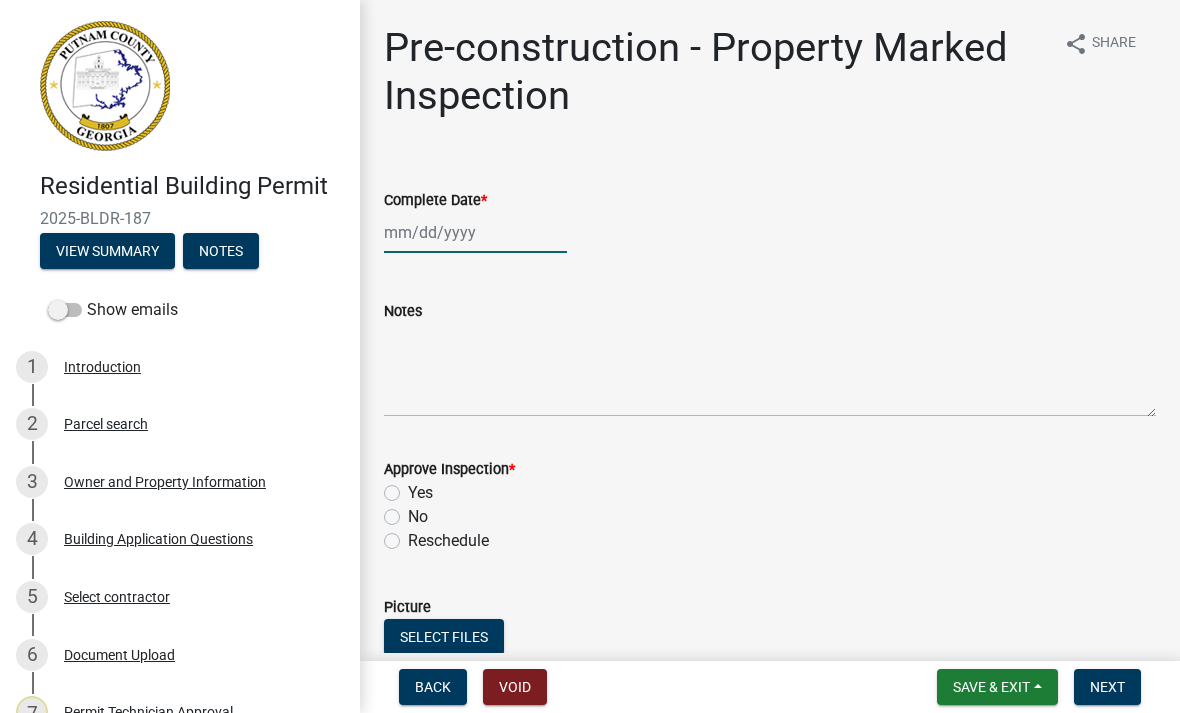 click 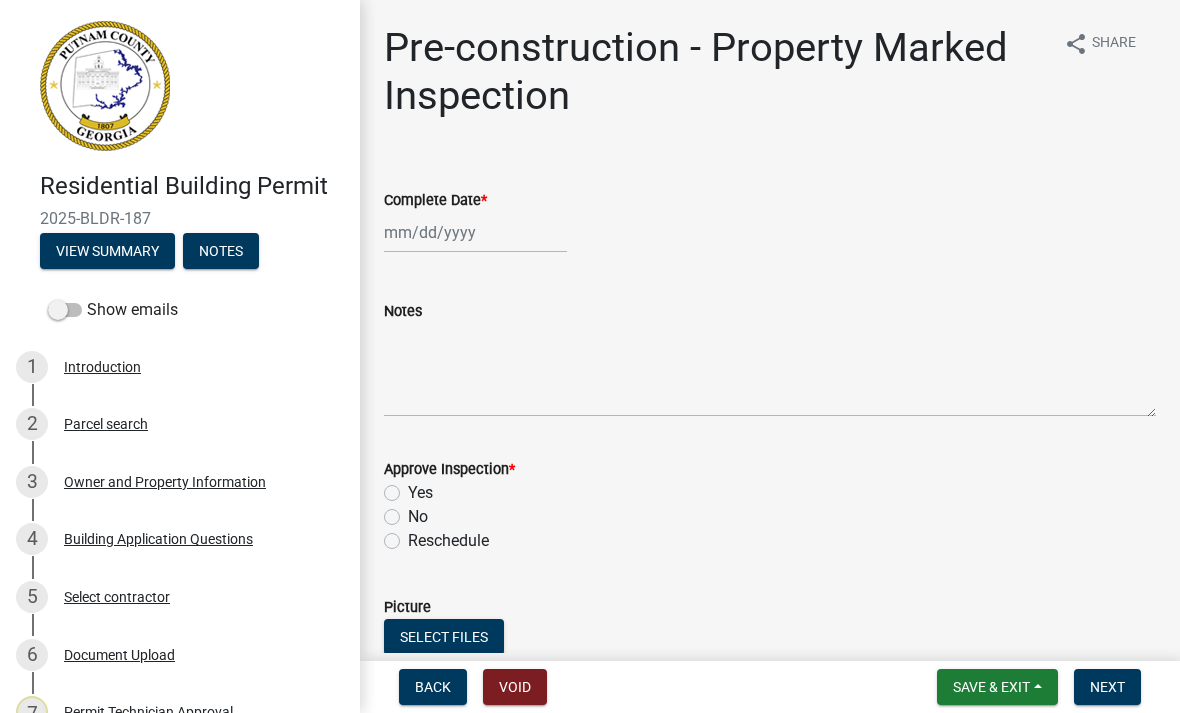 select on "8" 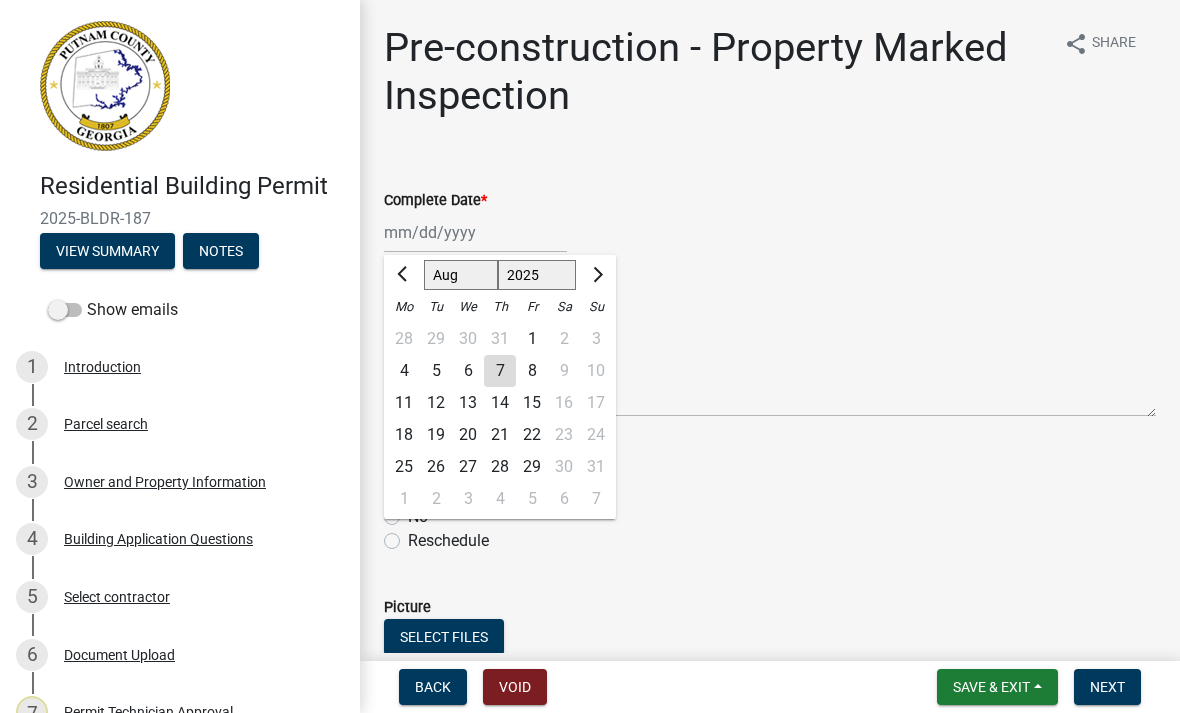 click on "7" 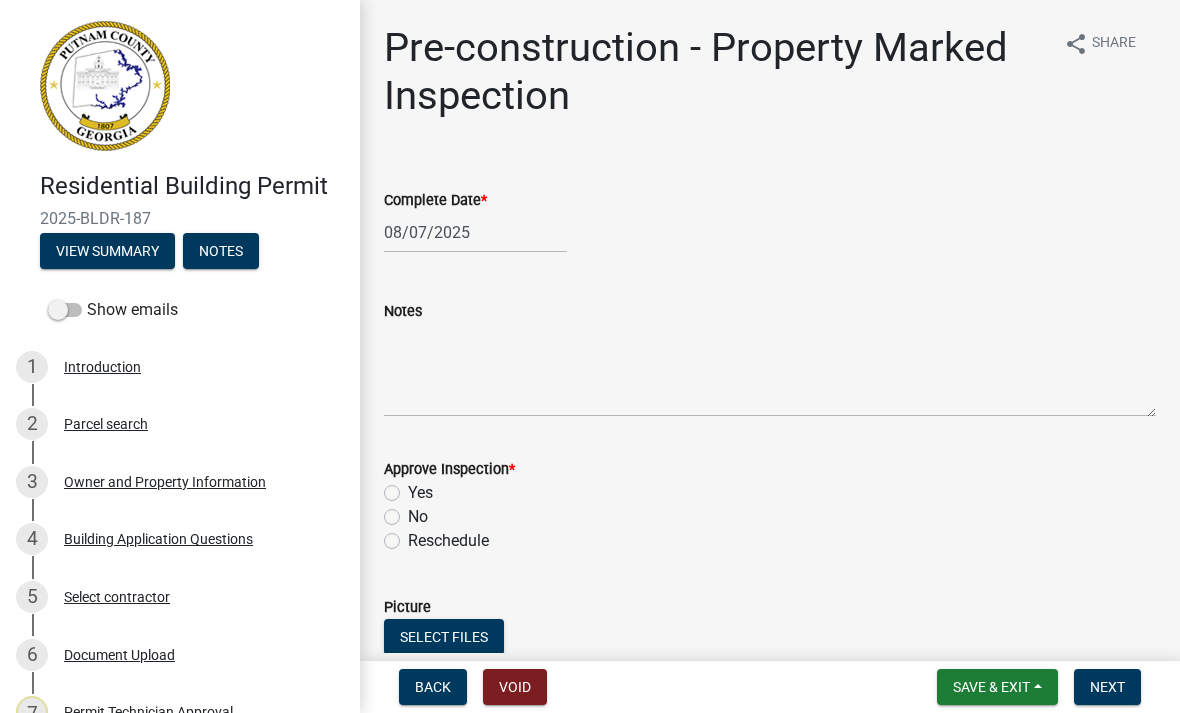click on "Yes" 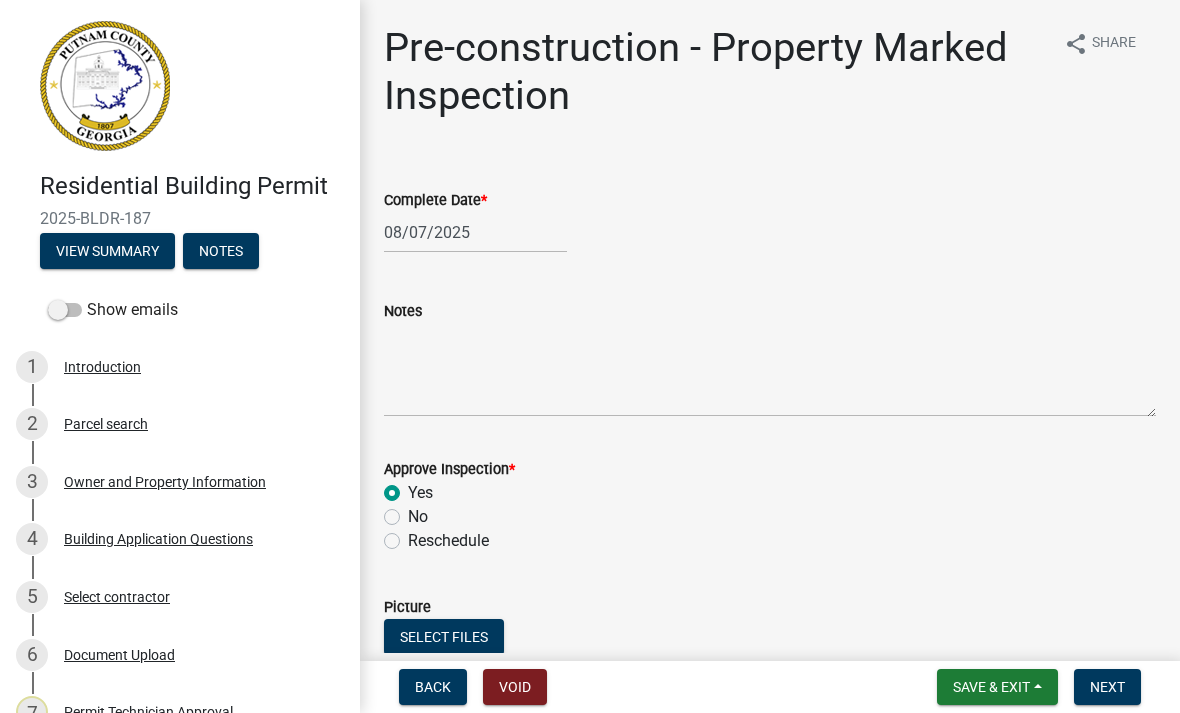radio on "true" 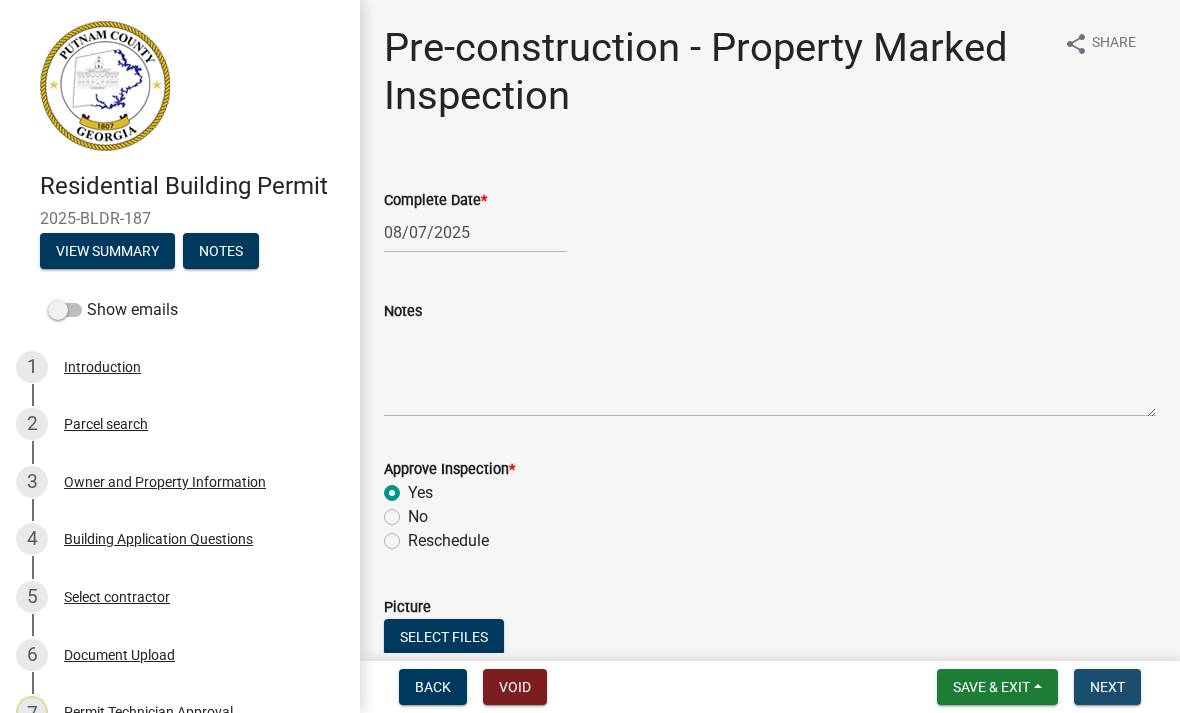 click on "Next" at bounding box center [1107, 687] 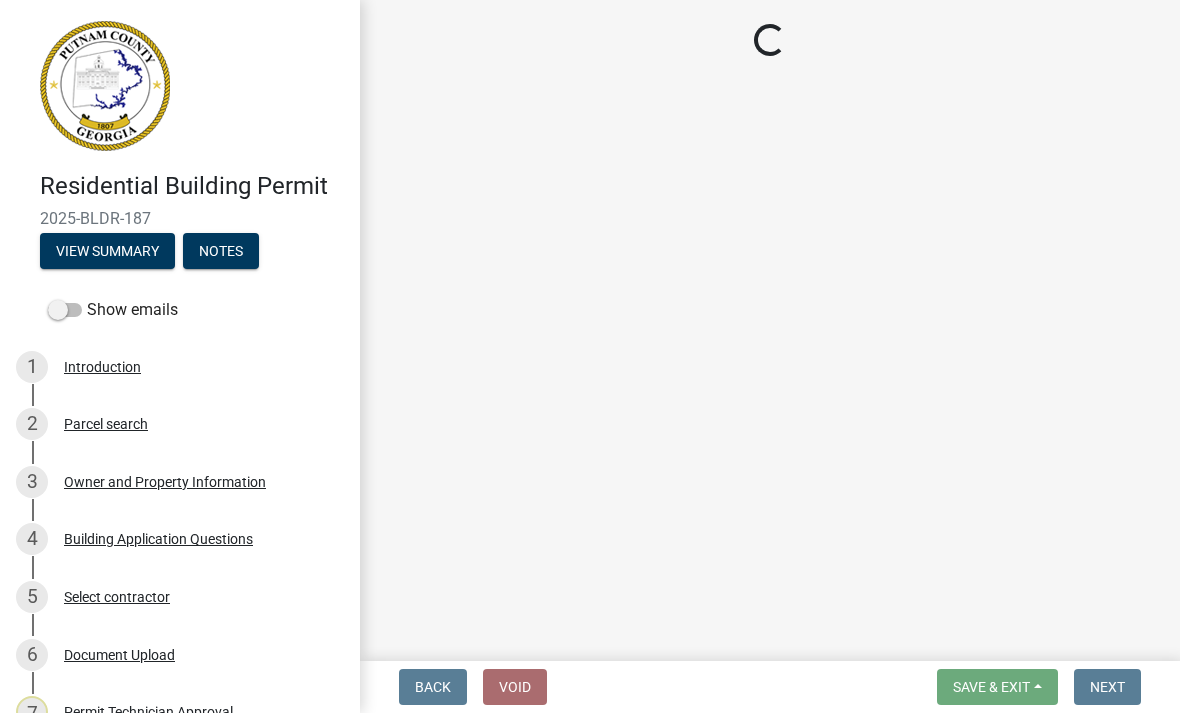 scroll, scrollTop: 0, scrollLeft: 0, axis: both 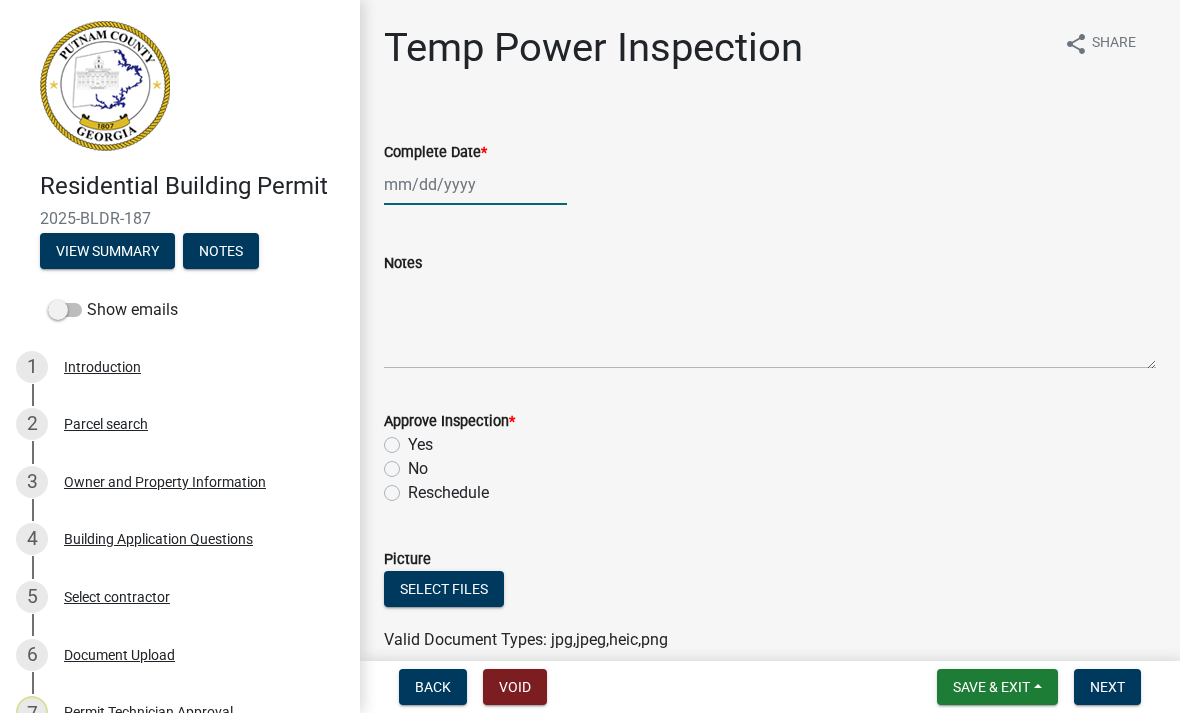 click 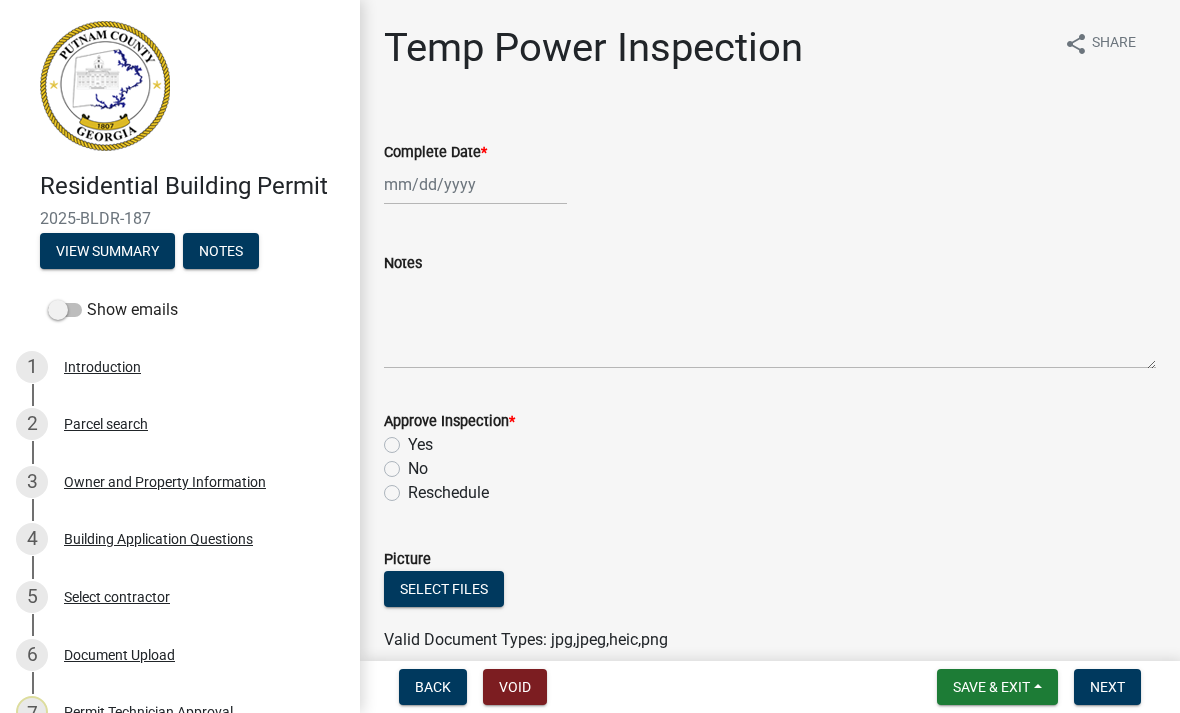 select on "8" 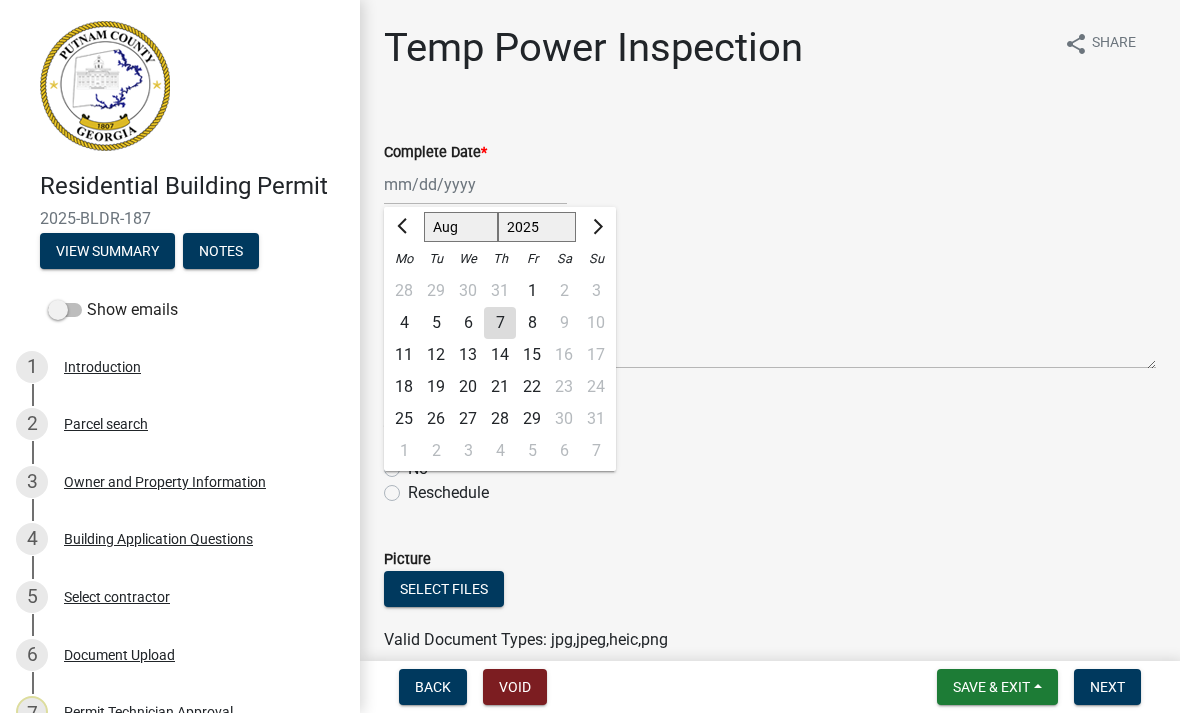 click on "7" 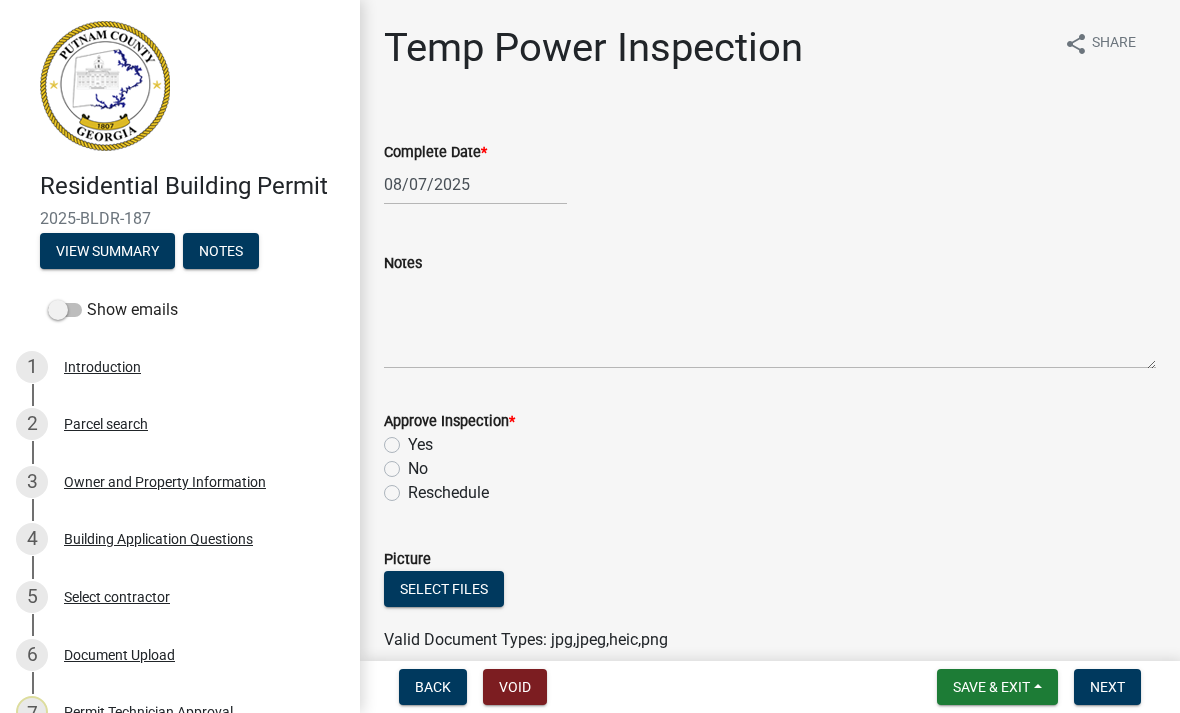 click on "Yes" 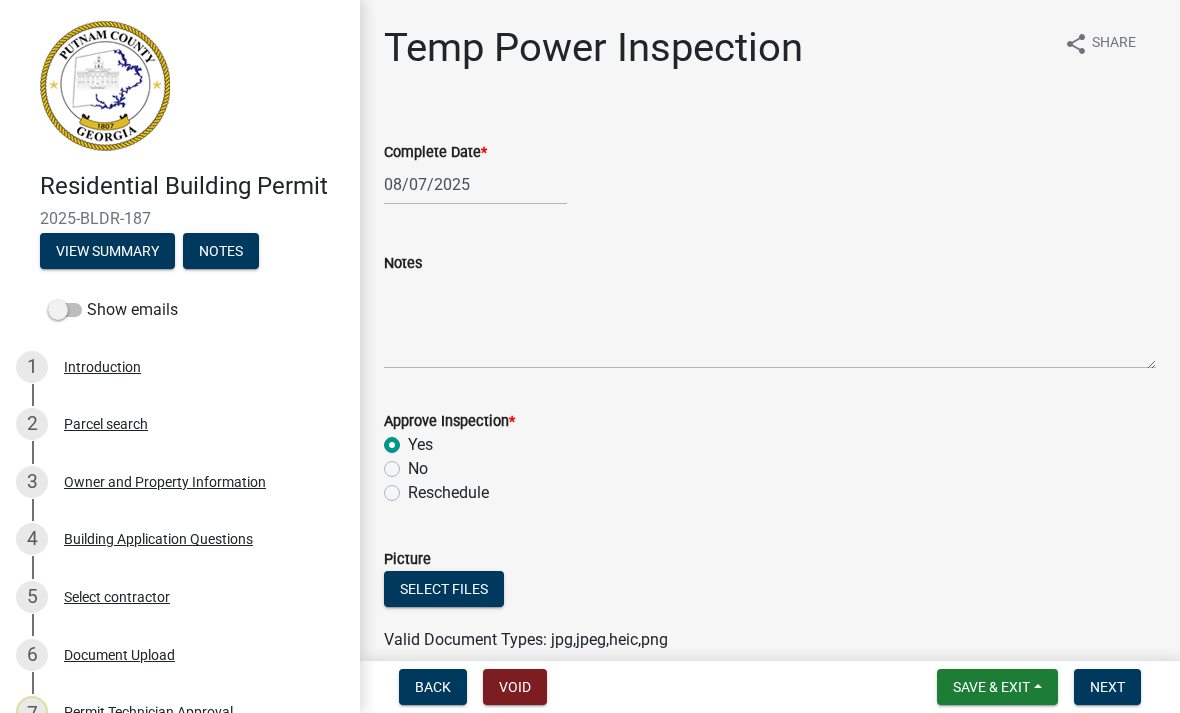 radio on "true" 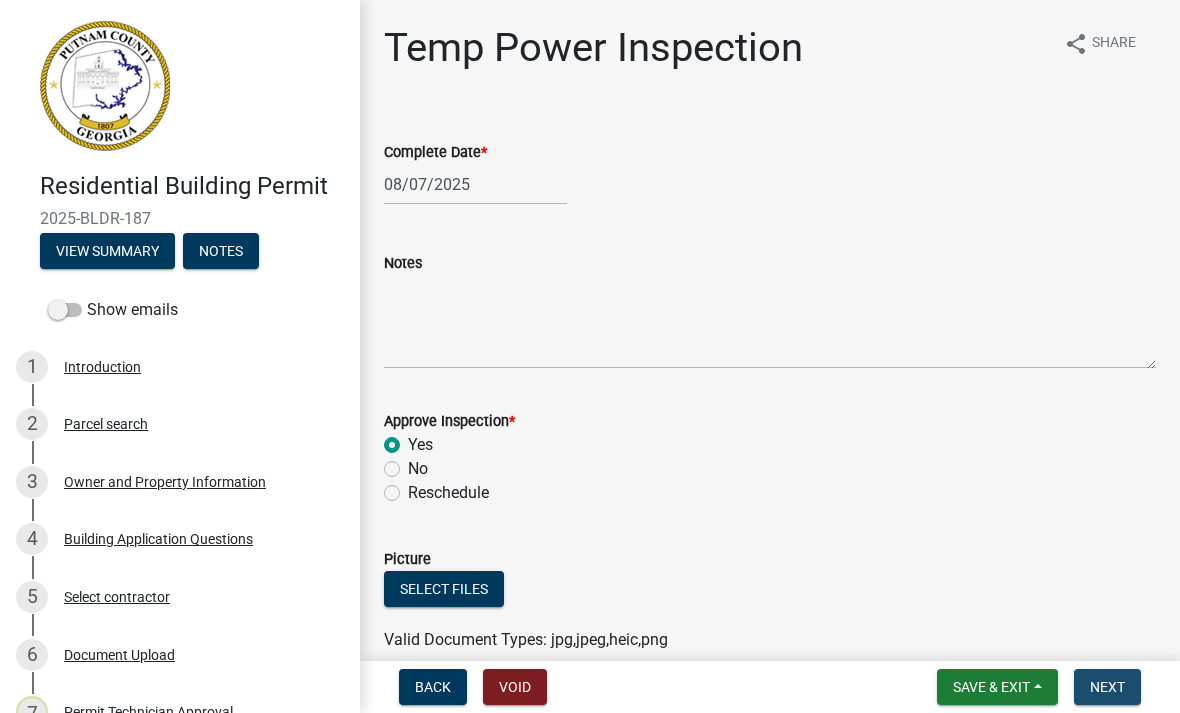 click on "Next" at bounding box center [1107, 687] 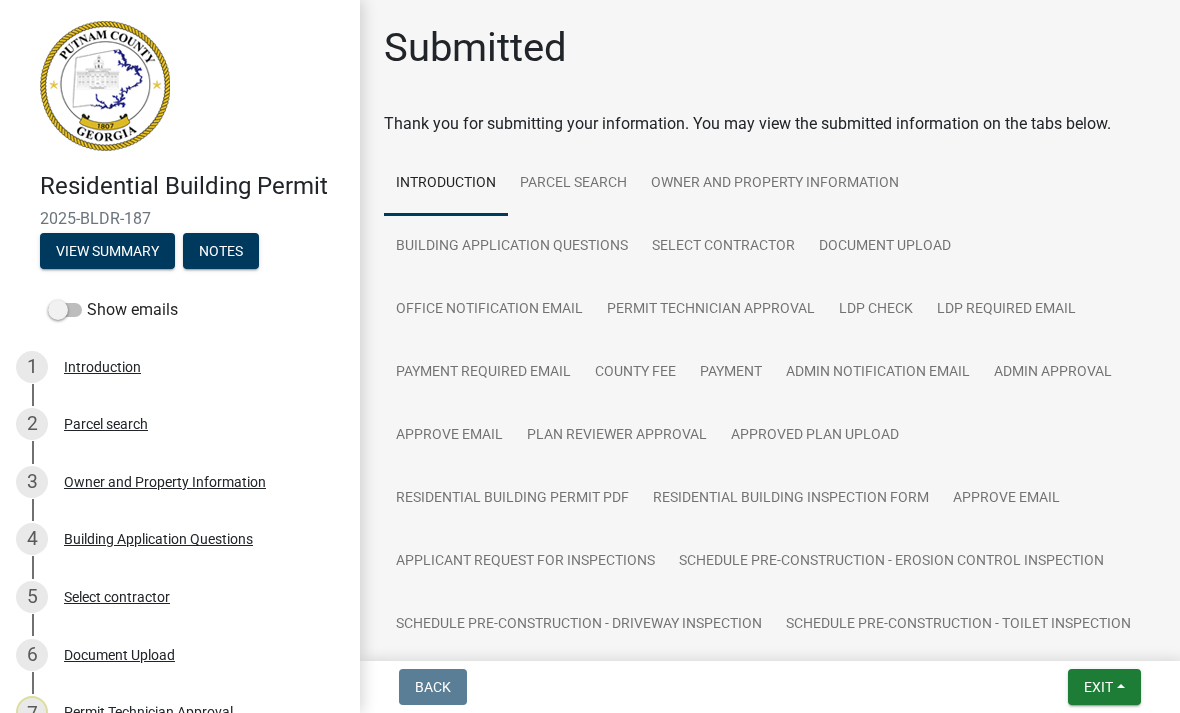 click on "Exit" at bounding box center [1098, 687] 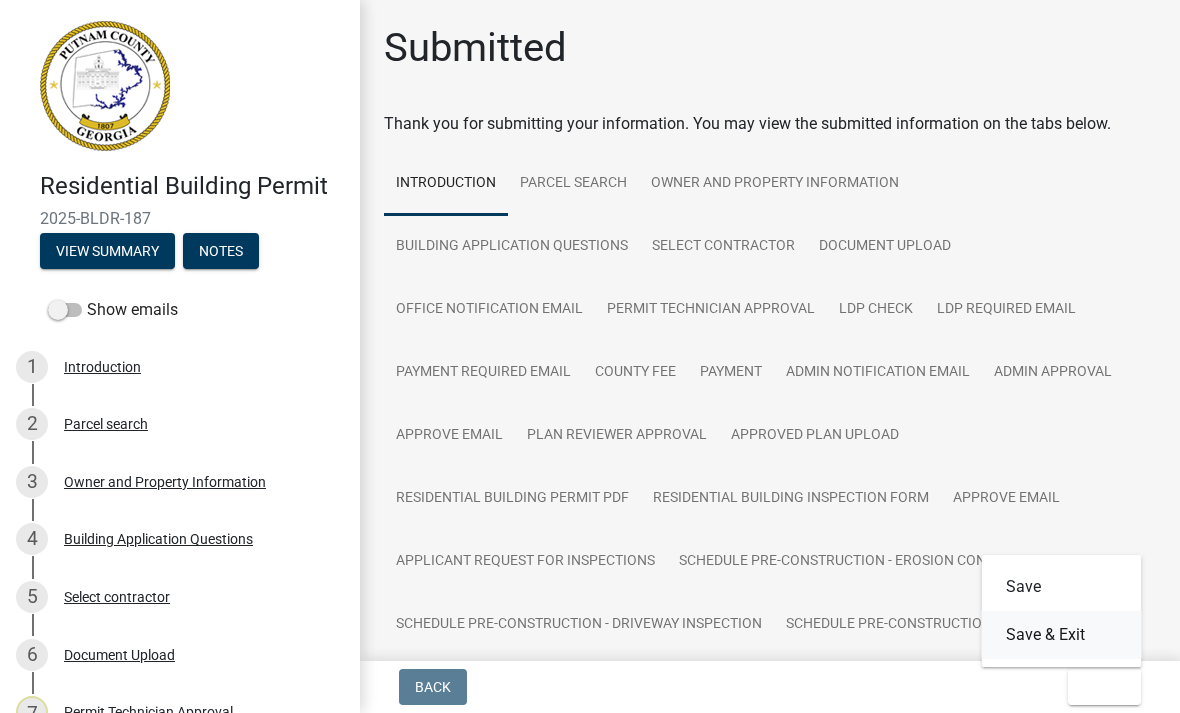click on "Save & Exit" at bounding box center [1062, 635] 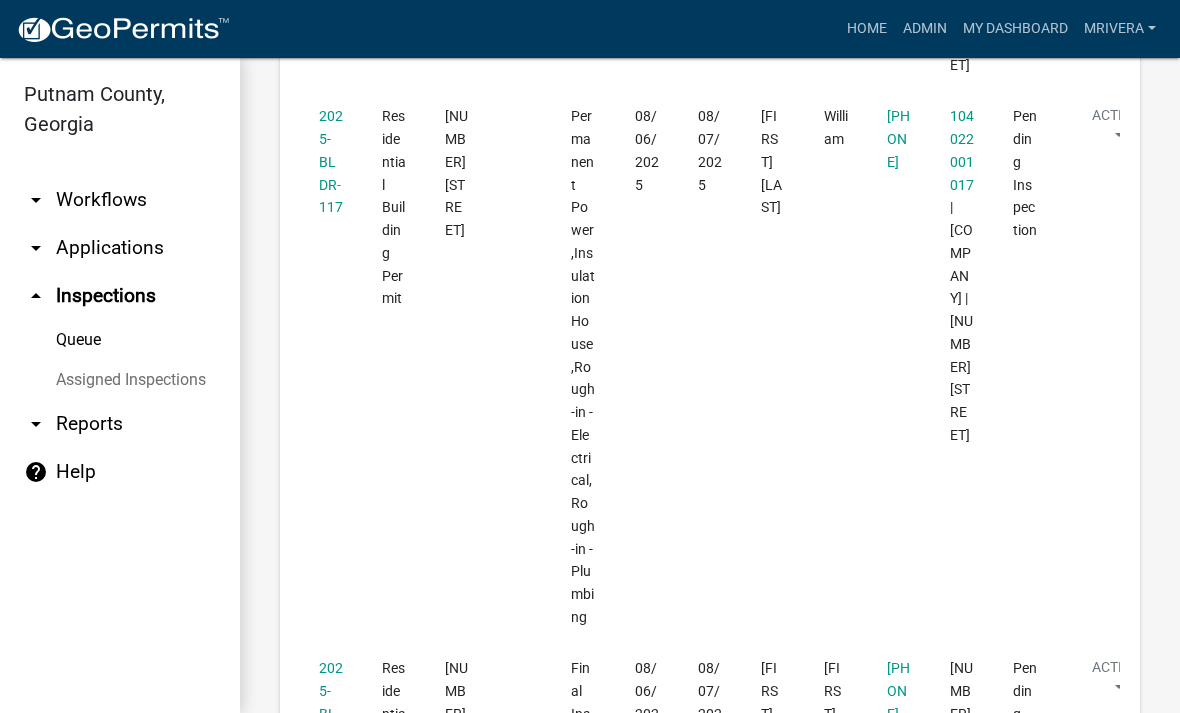 scroll, scrollTop: 2348, scrollLeft: 0, axis: vertical 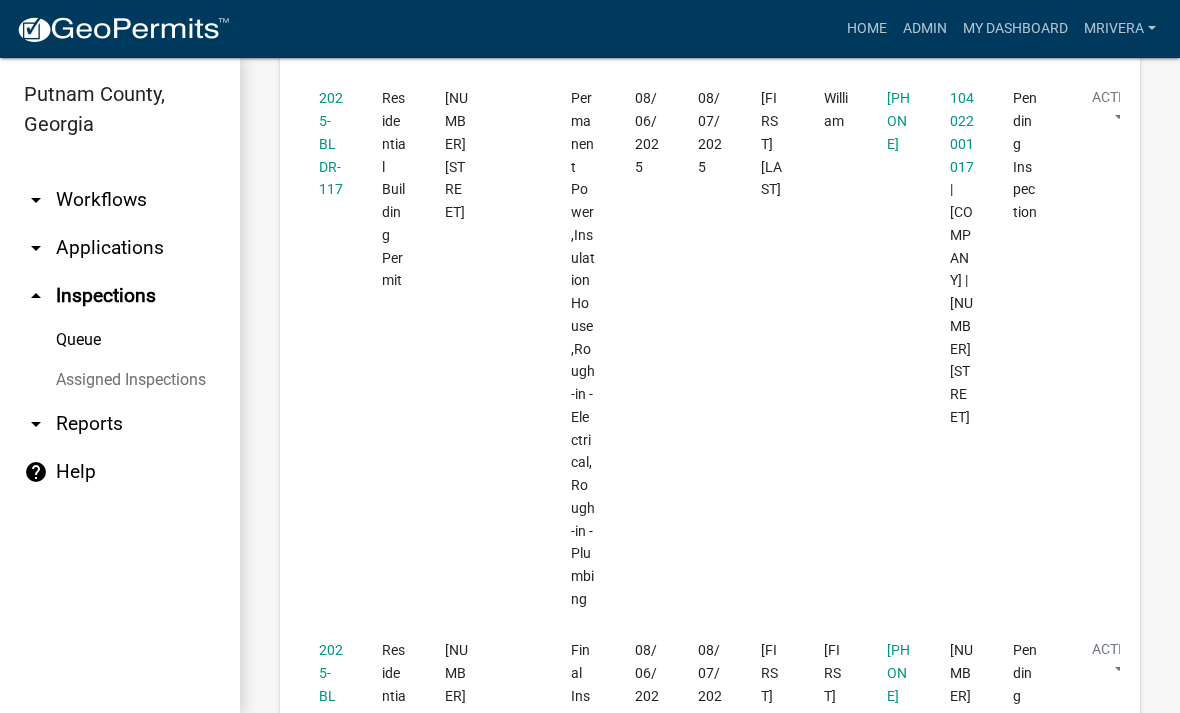 click on "2025-BLDR-117" 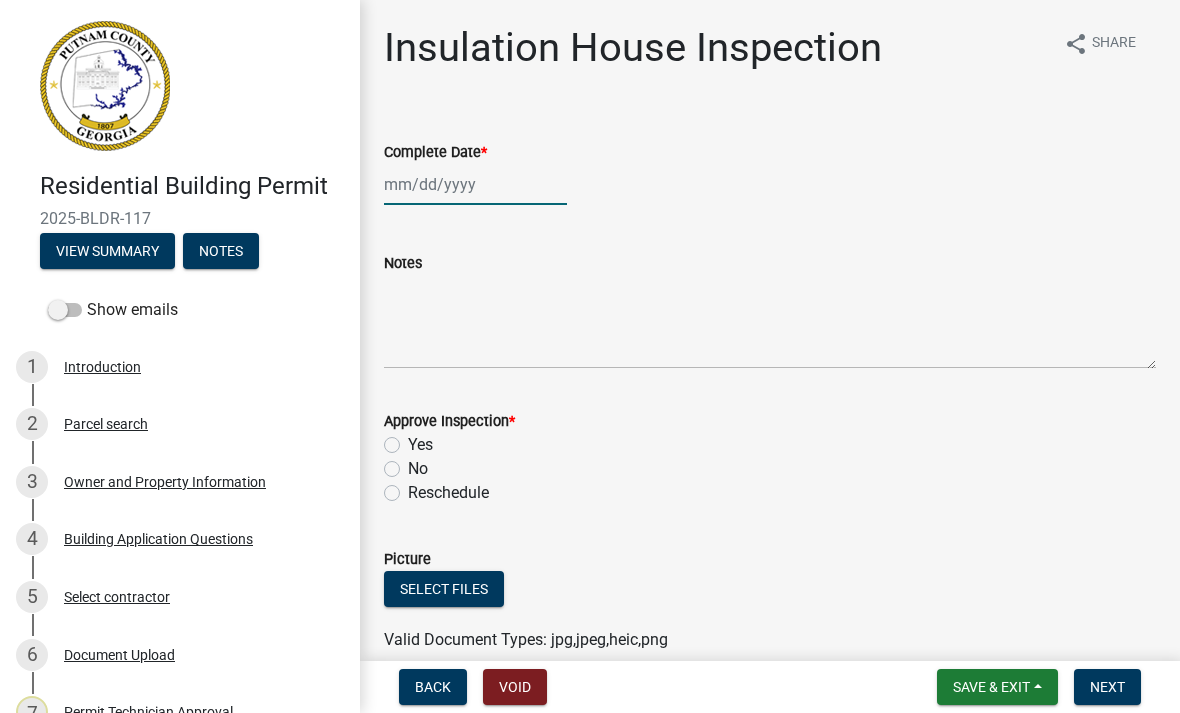 click 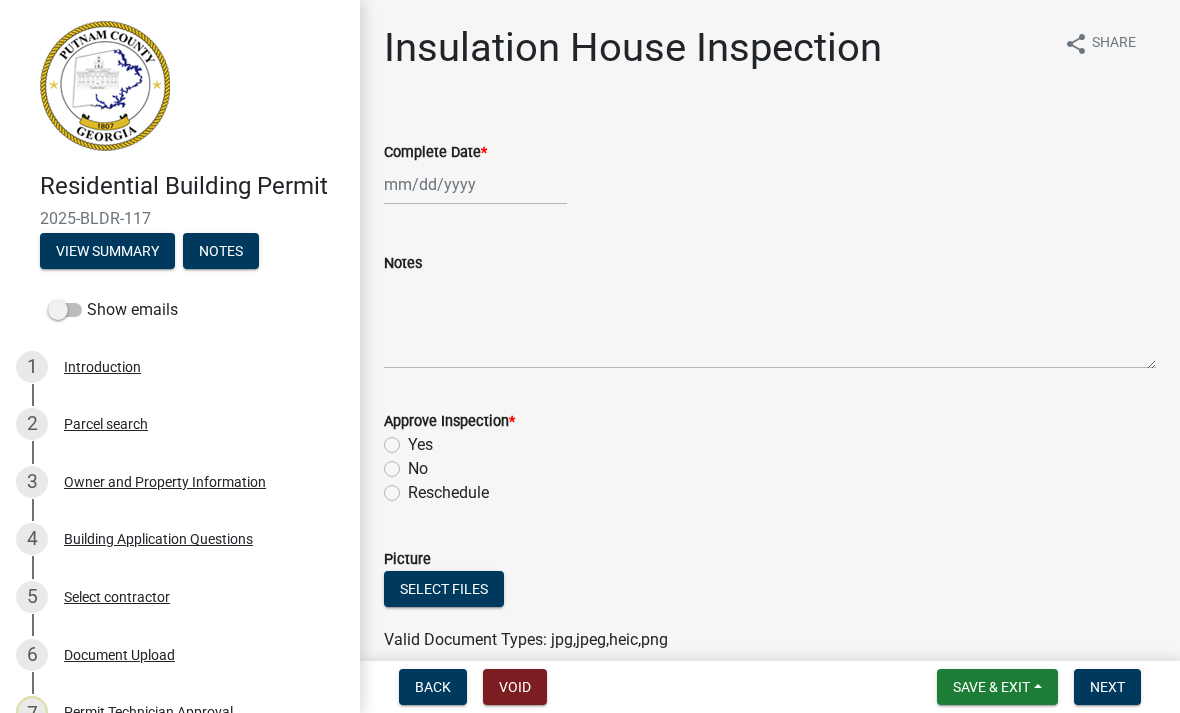 select on "8" 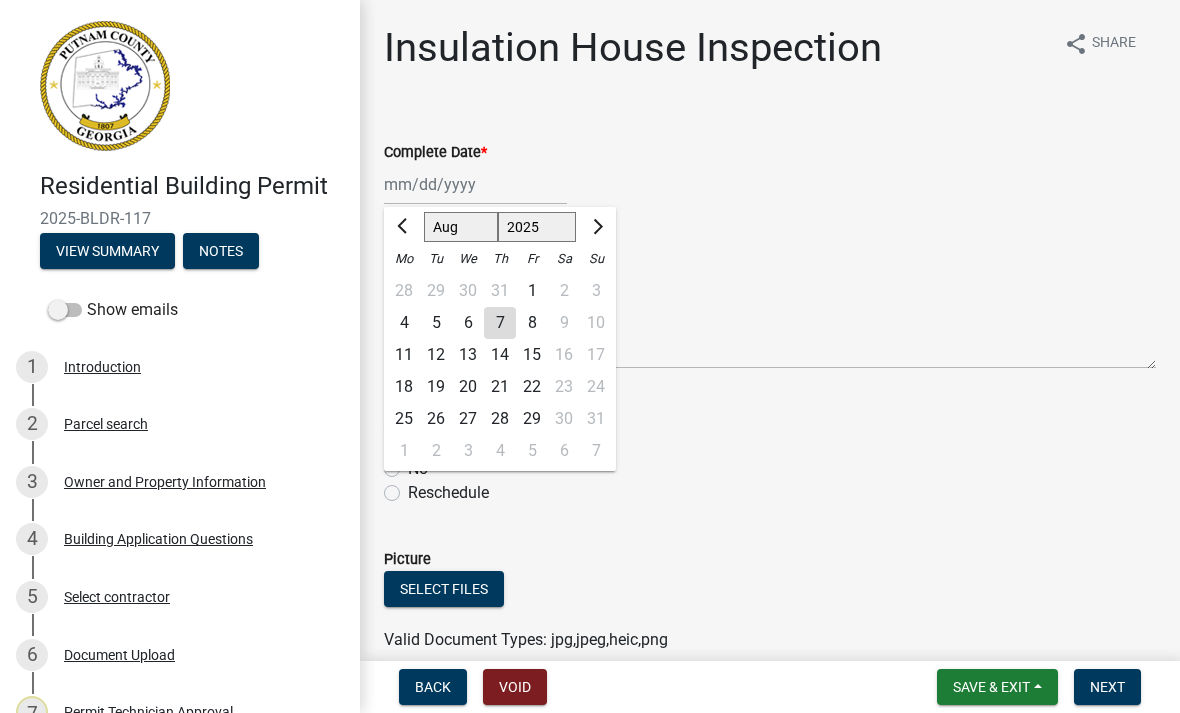 click on "7" 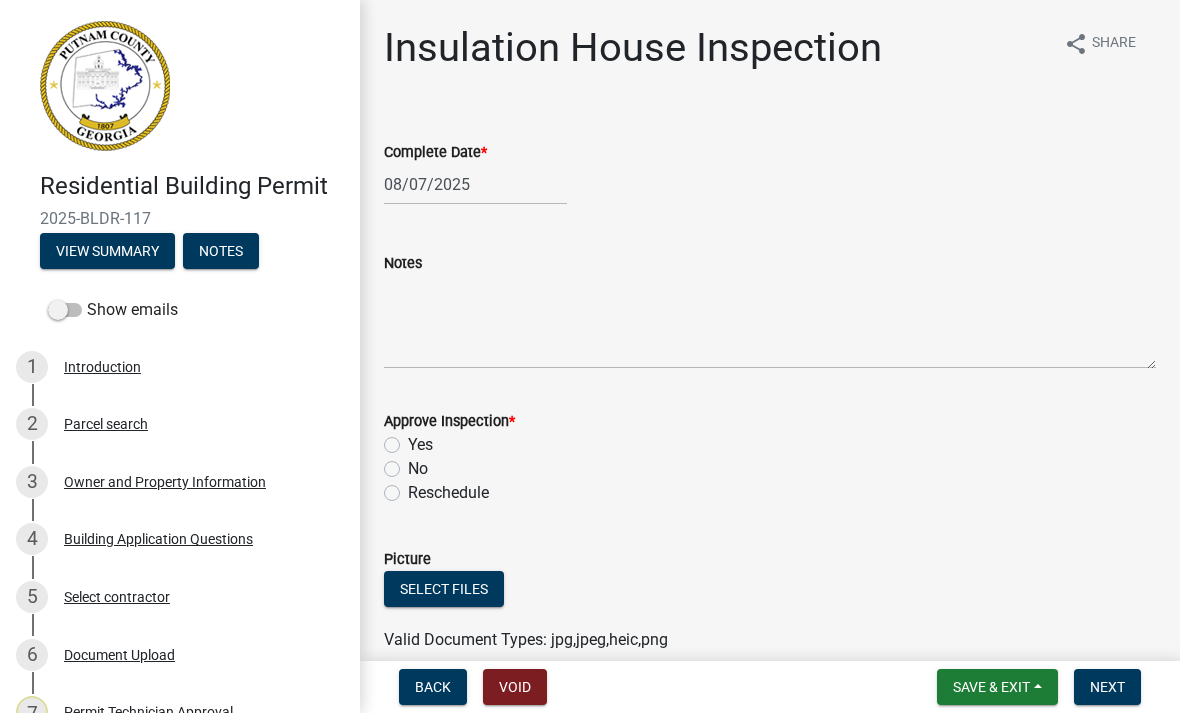 click on "Yes" 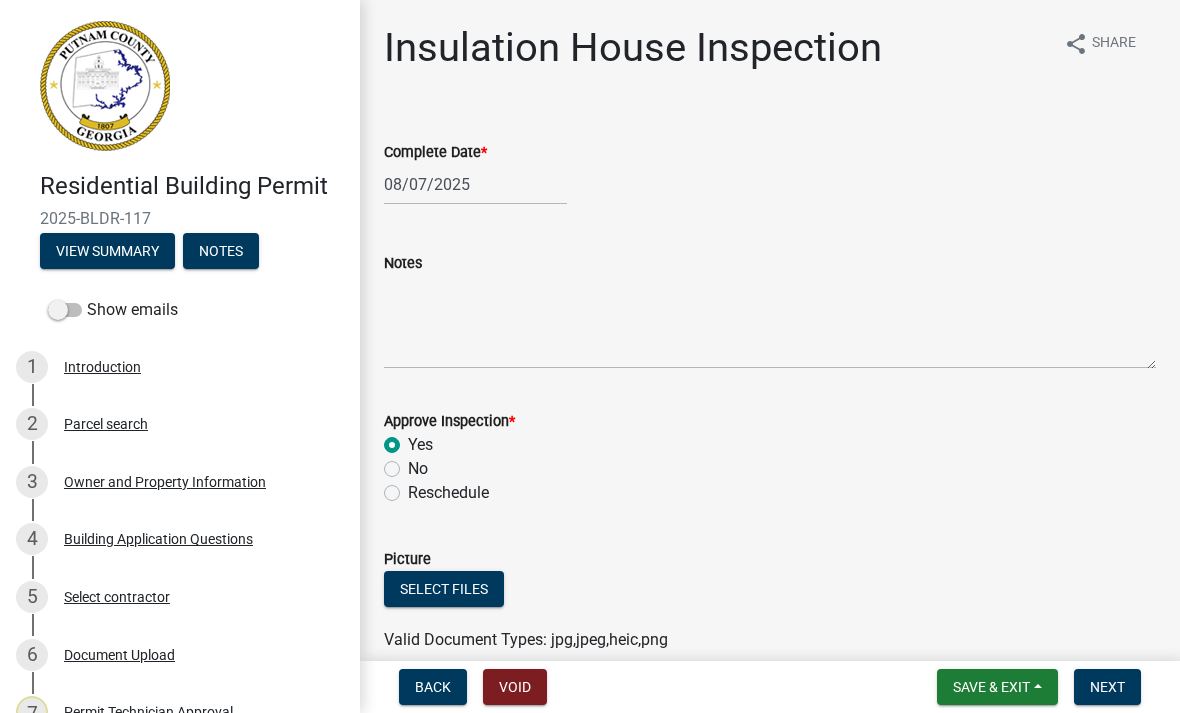 radio on "true" 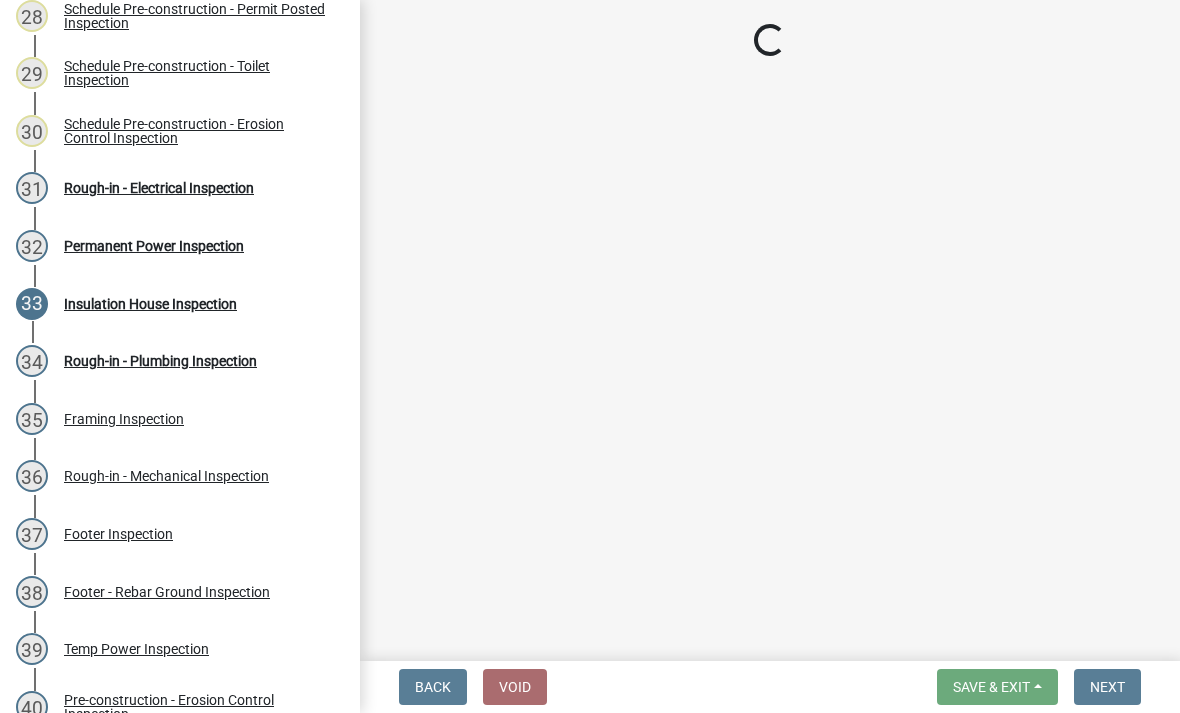 scroll, scrollTop: 1896, scrollLeft: 0, axis: vertical 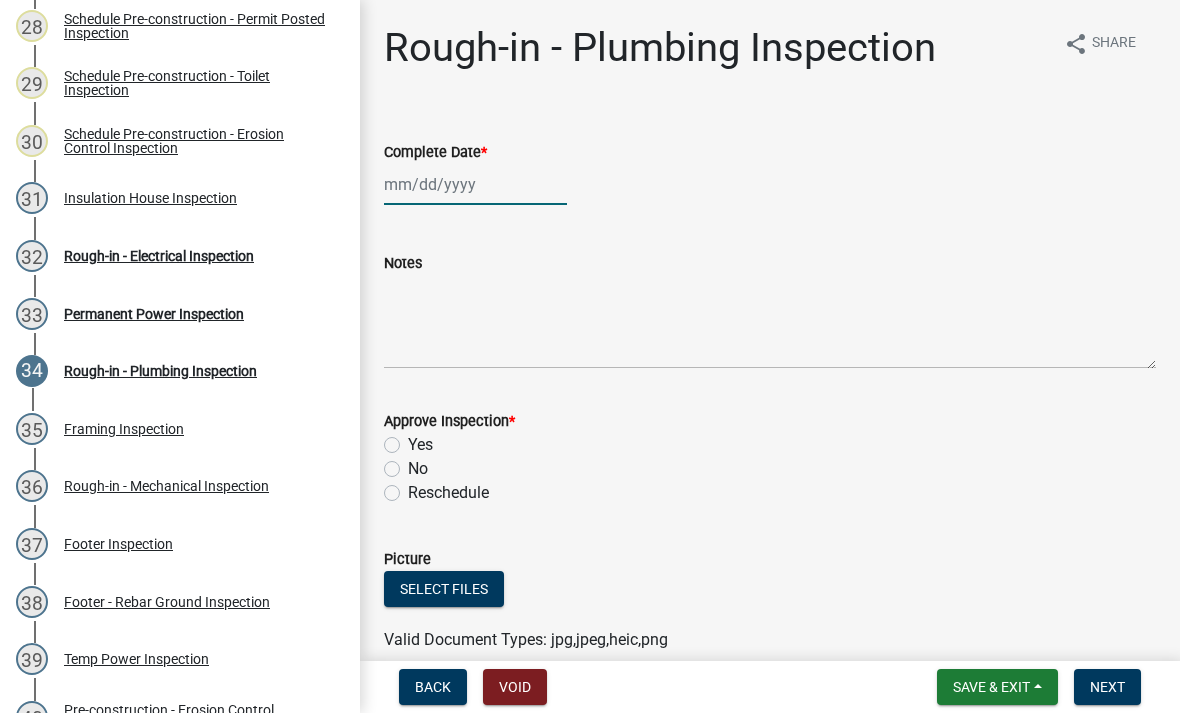 click 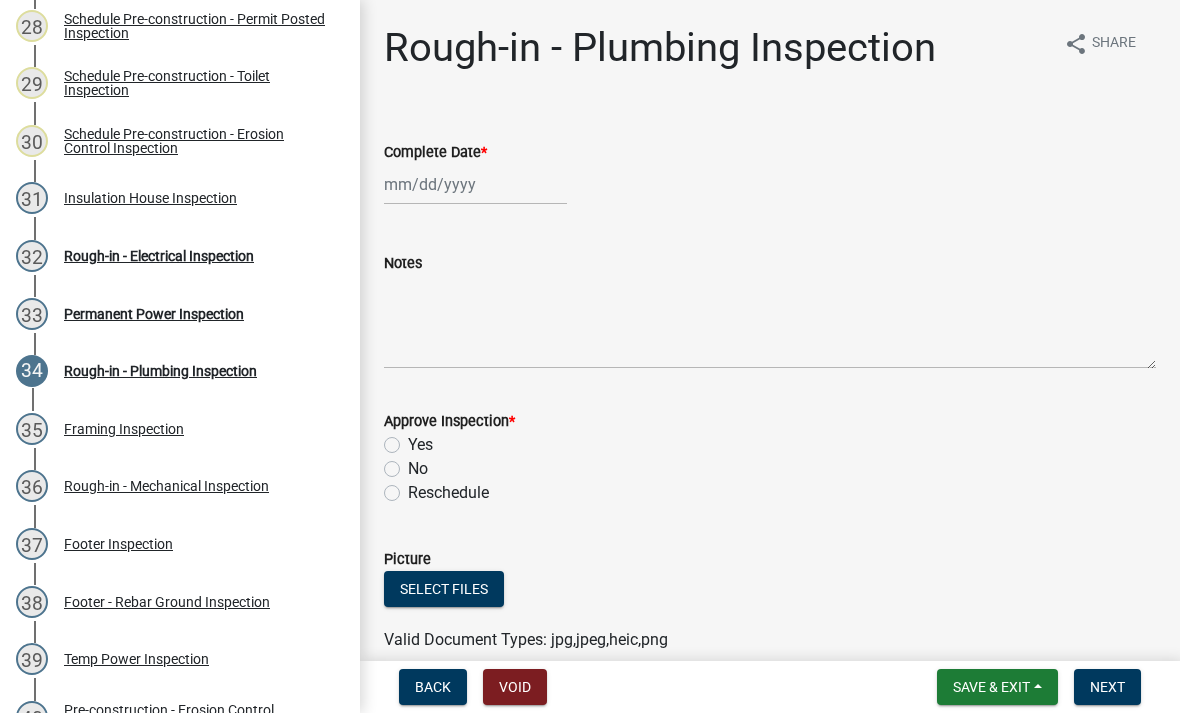select on "8" 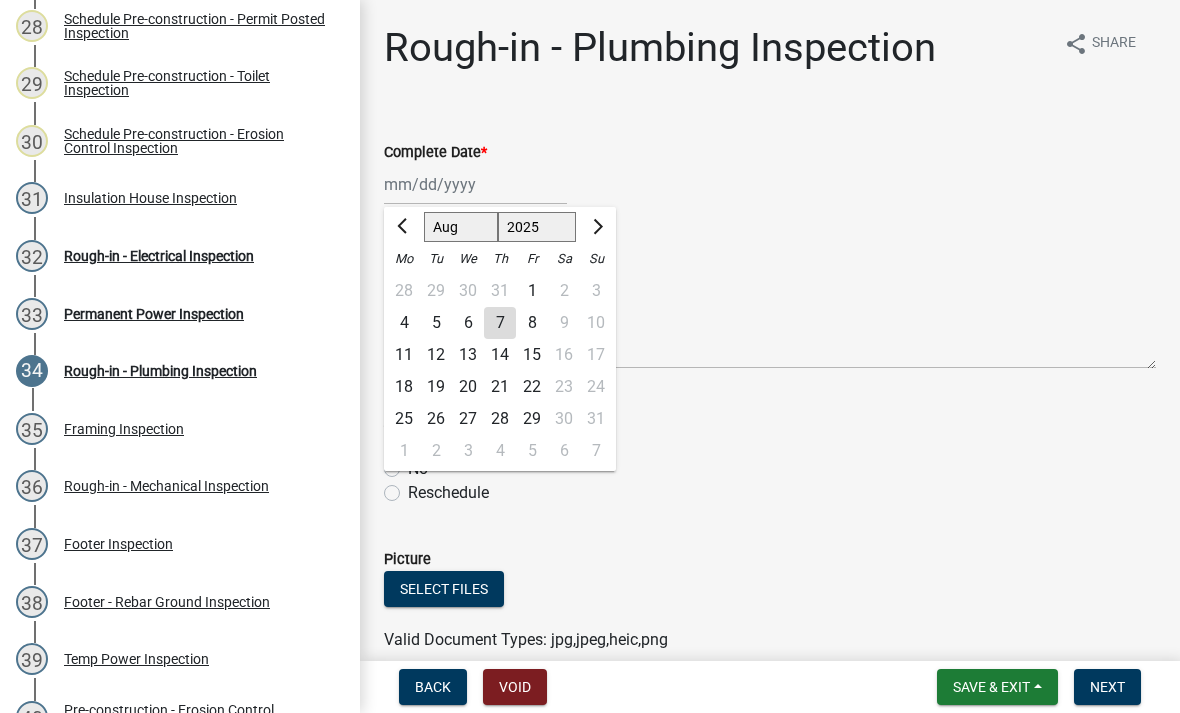 click on "7" 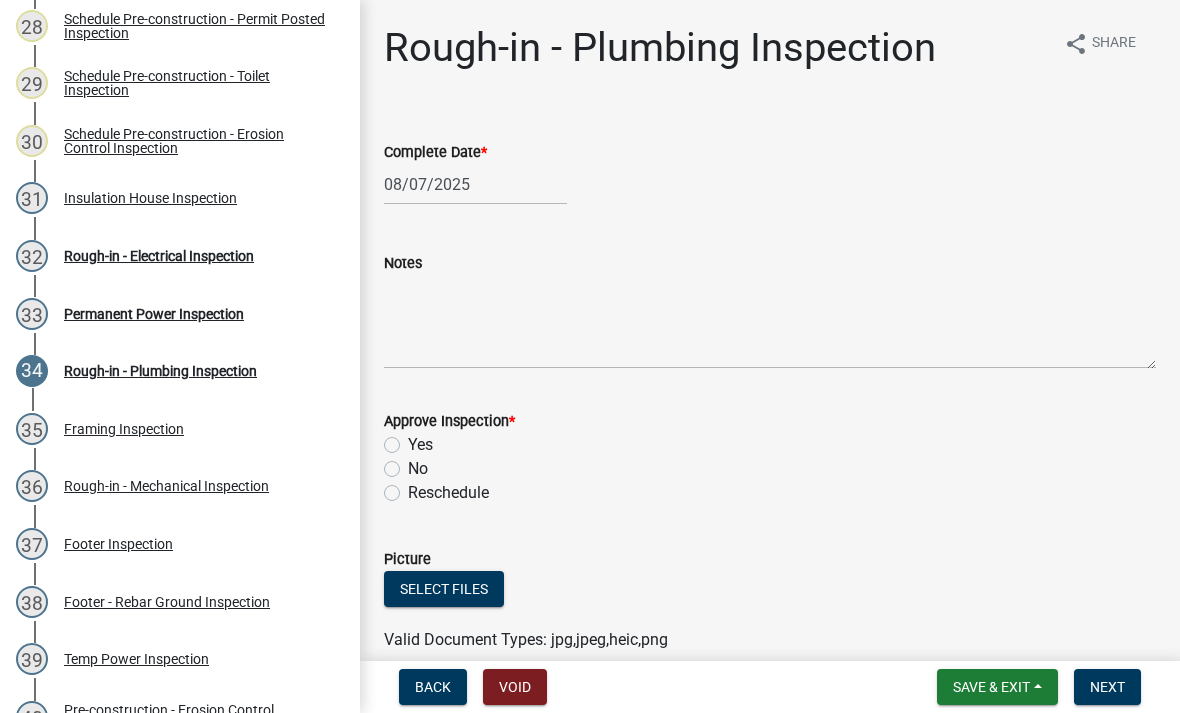 click on "Yes" 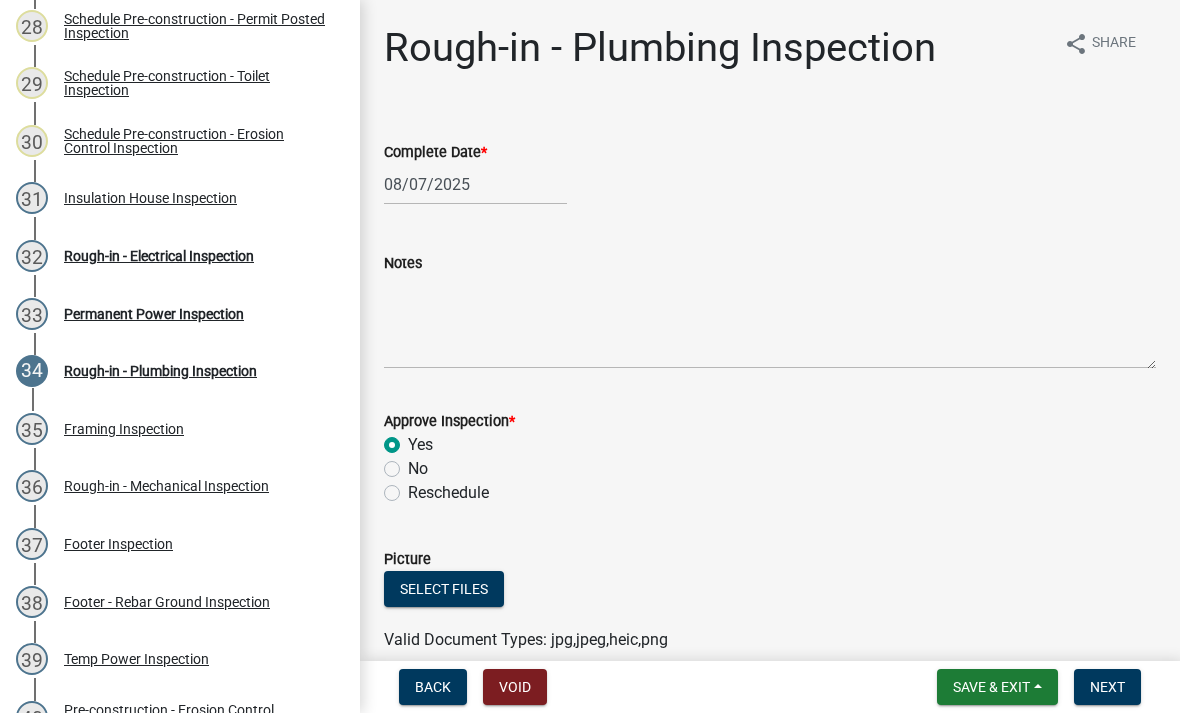 radio on "true" 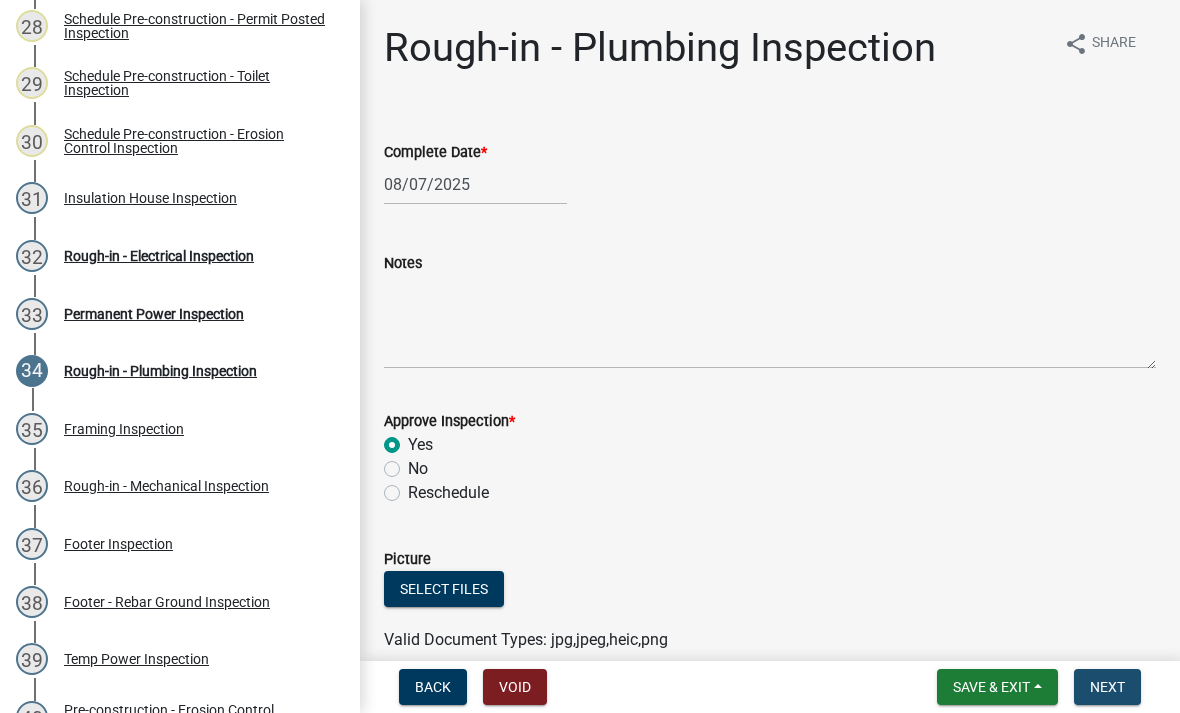 click on "Next" at bounding box center [1107, 687] 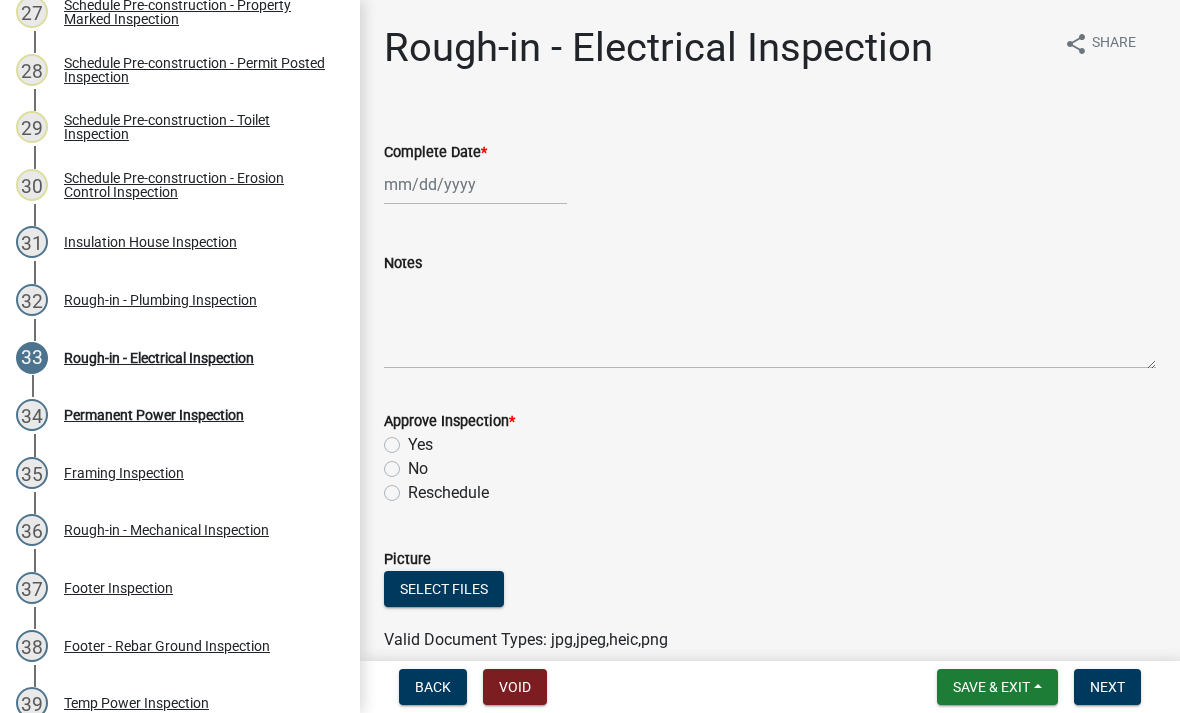 scroll, scrollTop: 1838, scrollLeft: 0, axis: vertical 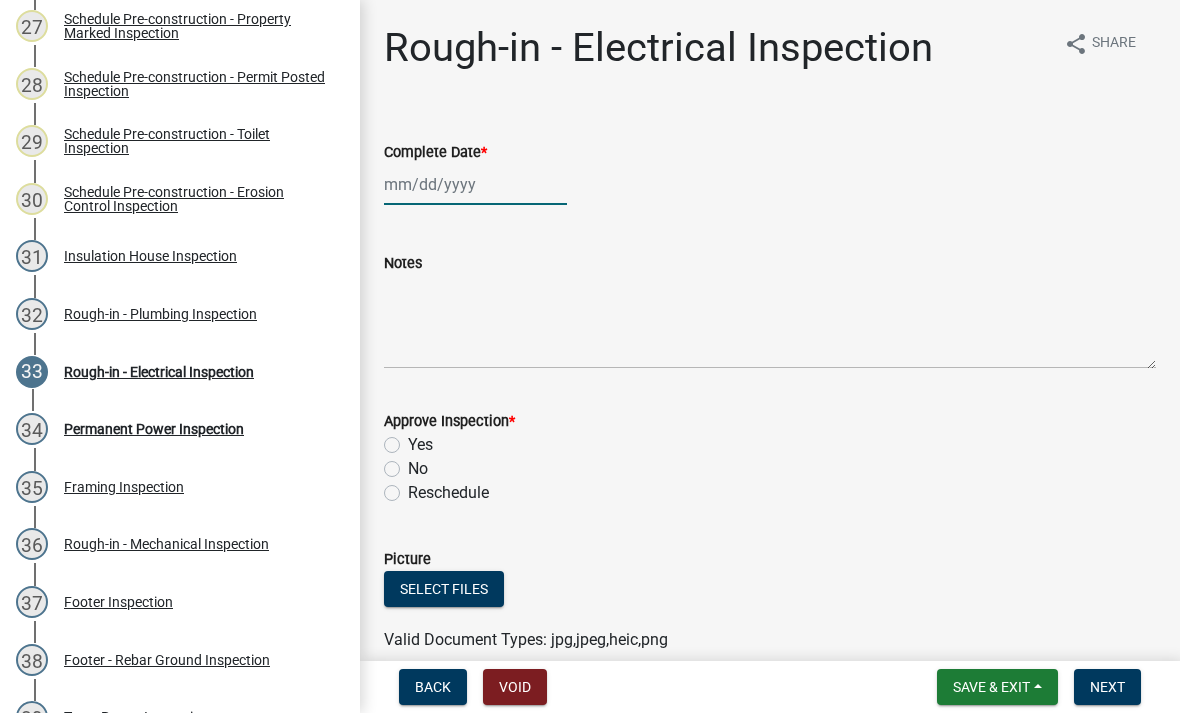 click 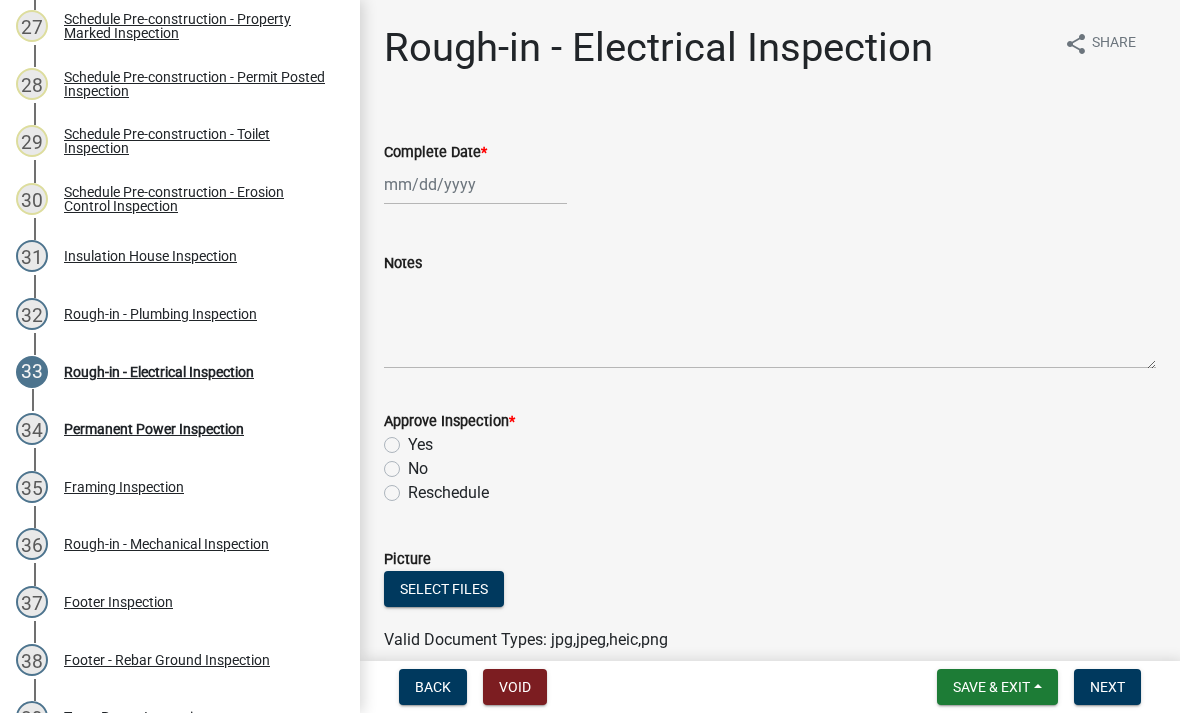 select on "8" 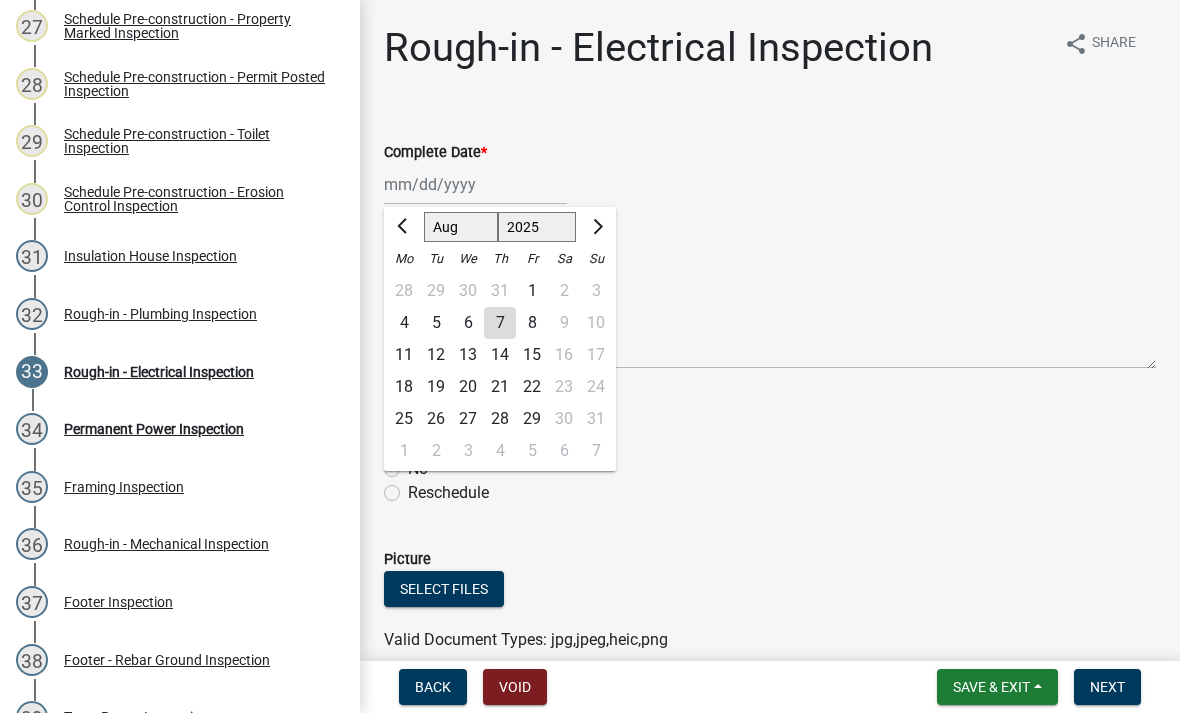 click on "7" 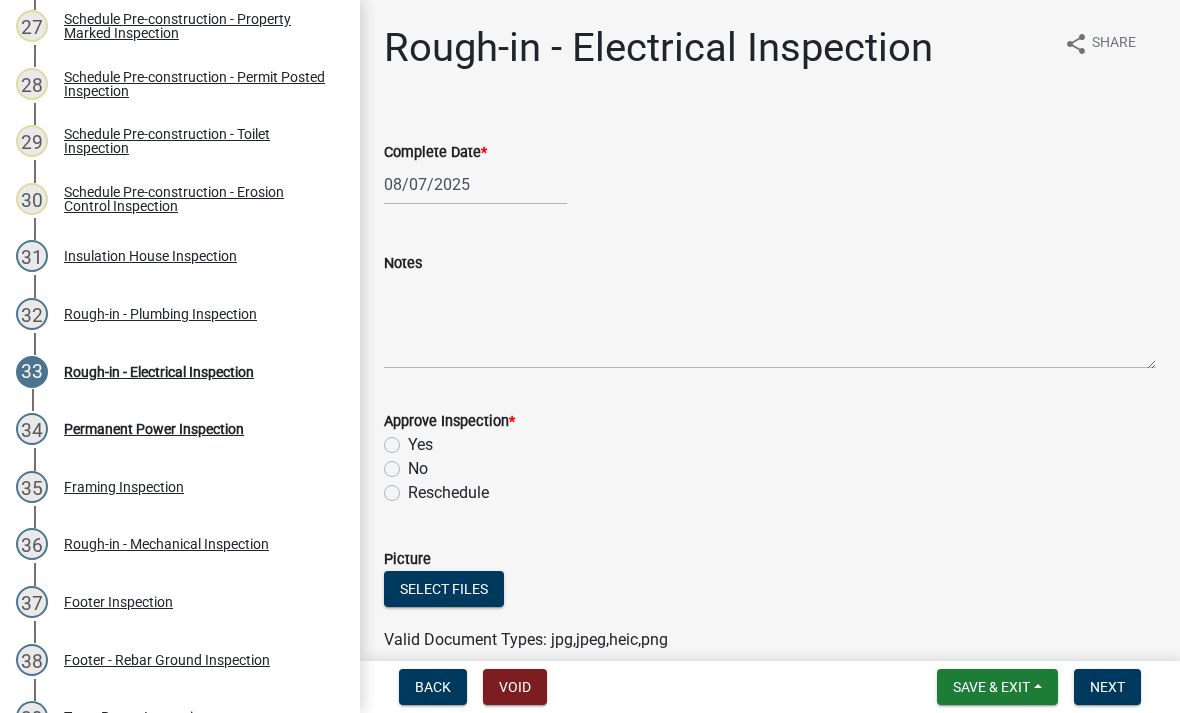 click on "Yes" 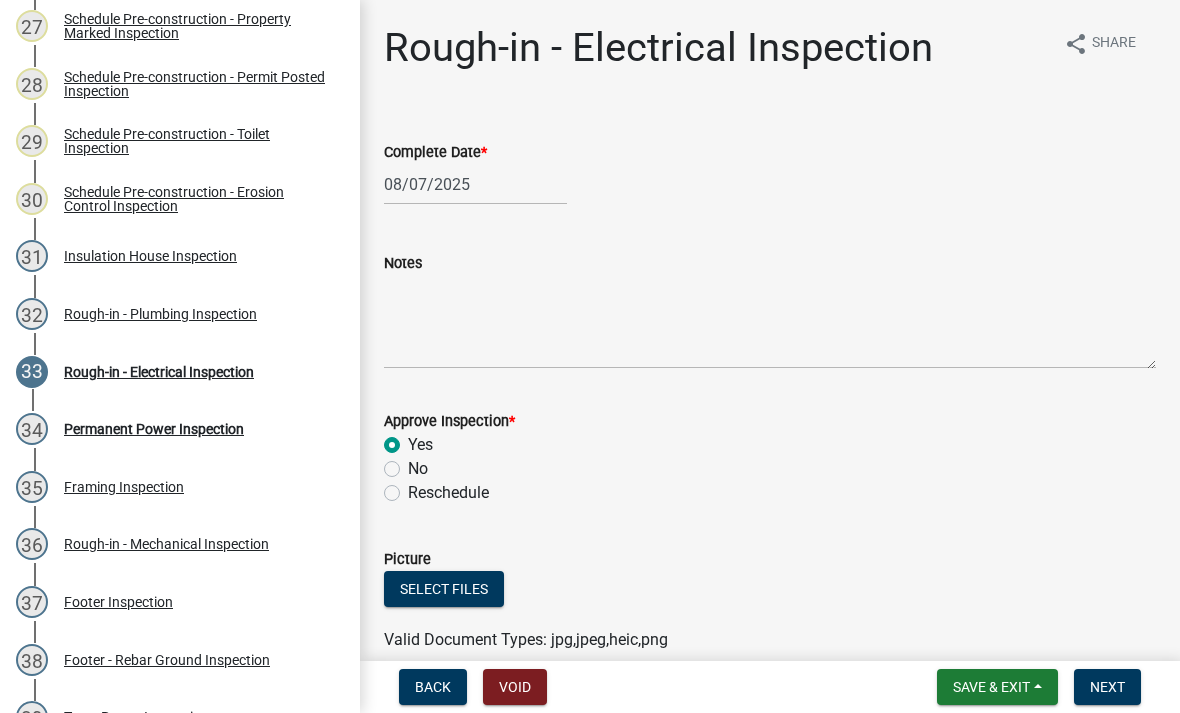 radio on "true" 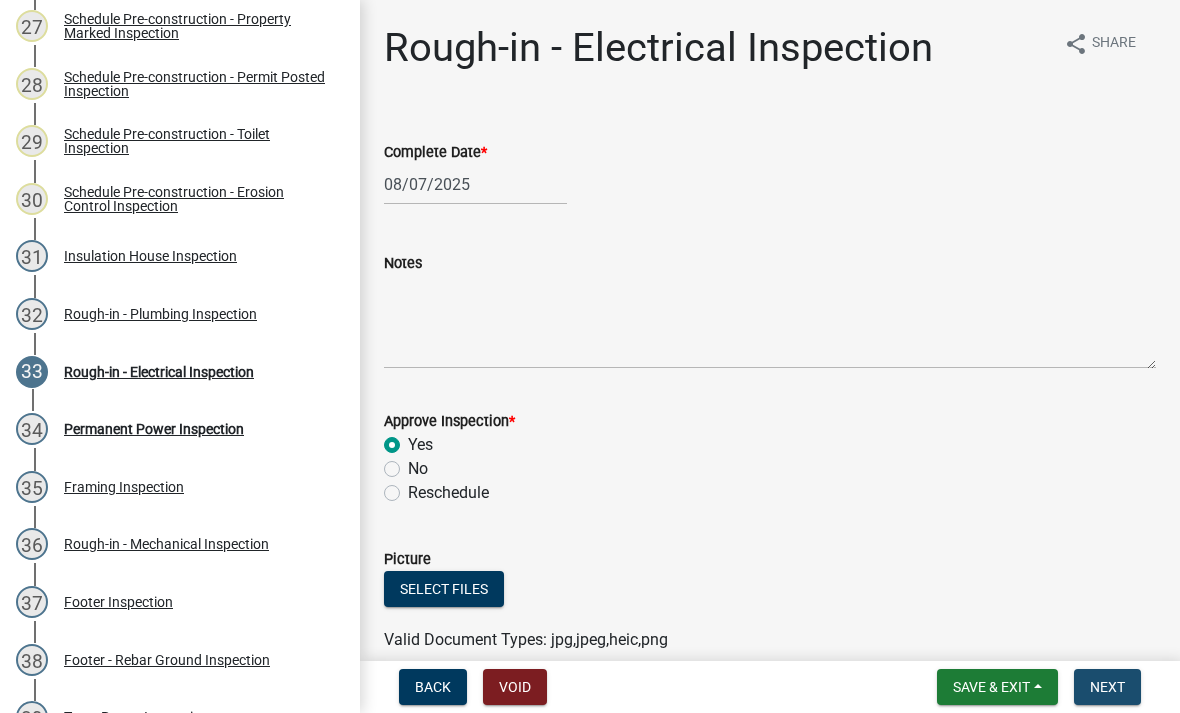click on "Next" at bounding box center (1107, 687) 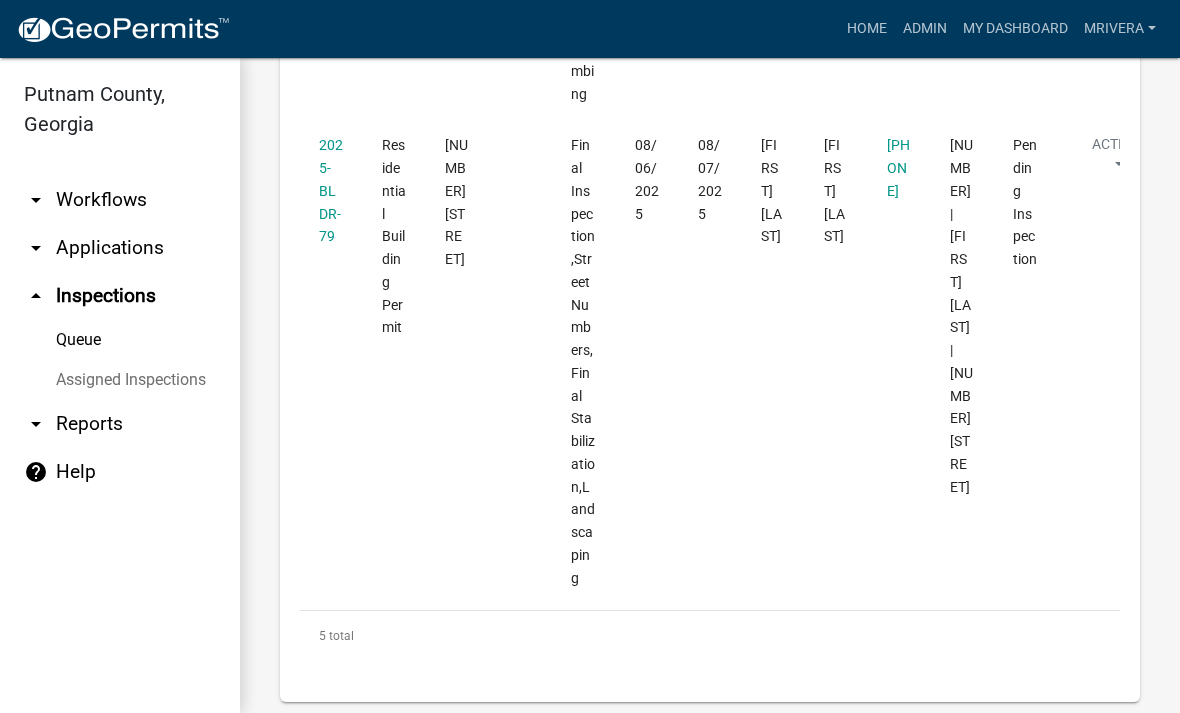 scroll, scrollTop: 2853, scrollLeft: 0, axis: vertical 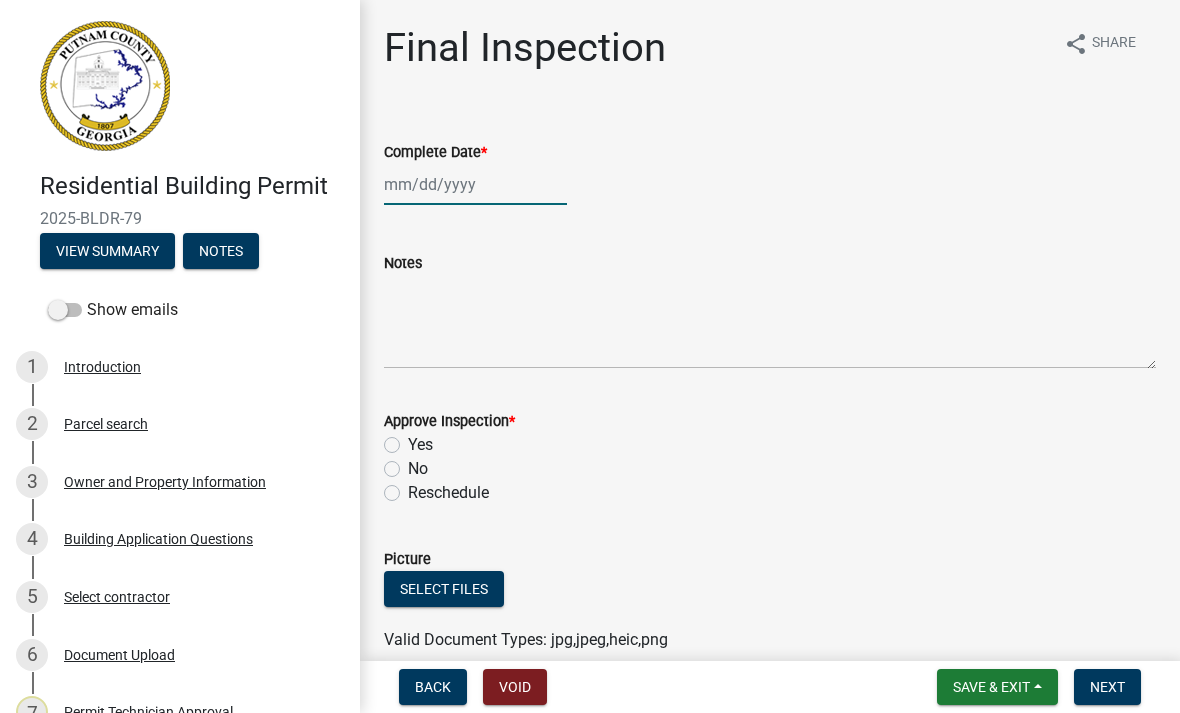 click 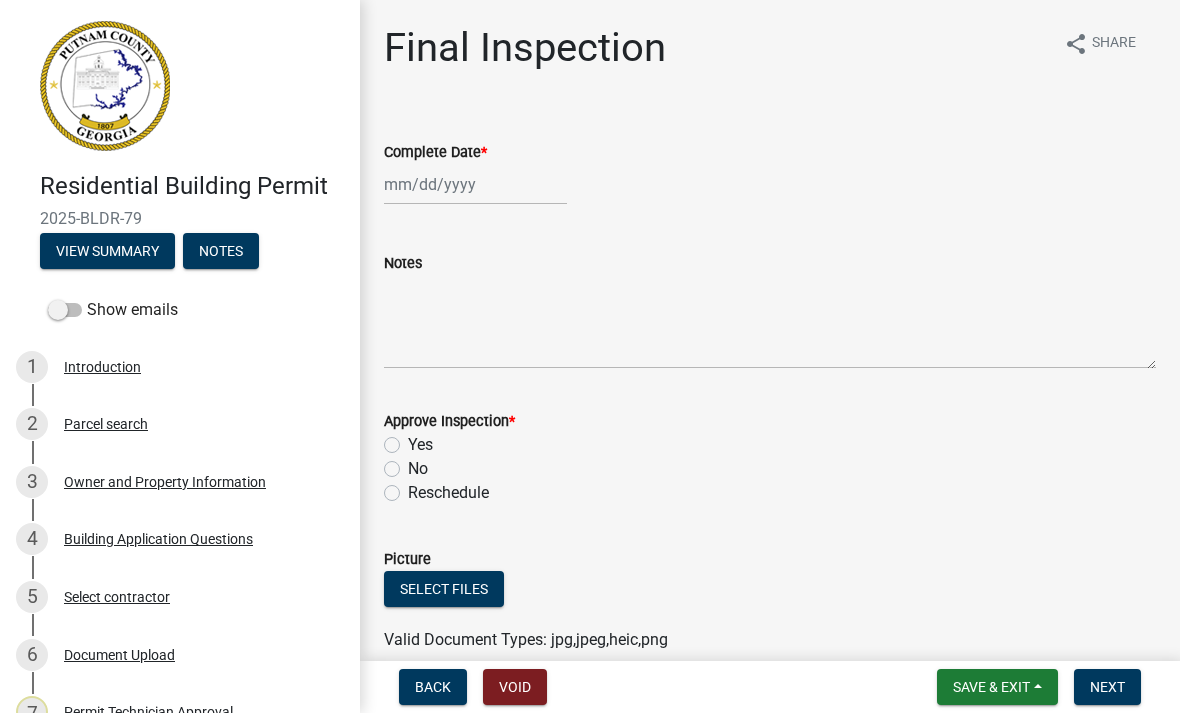 select on "8" 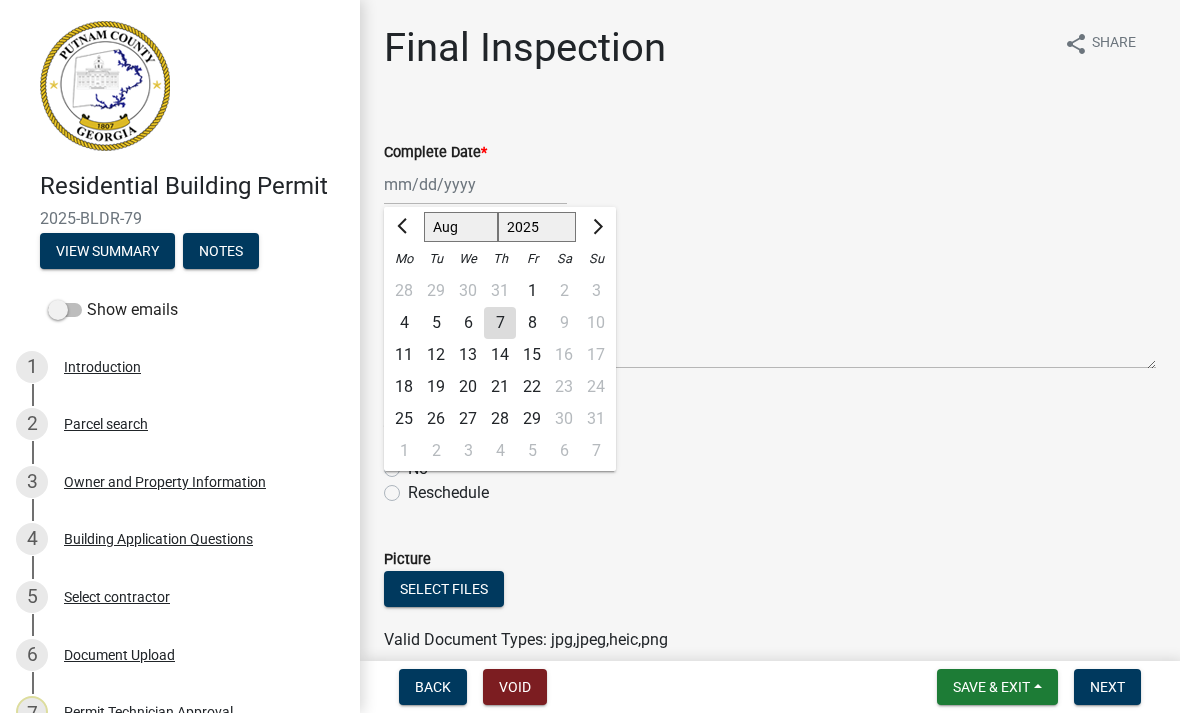 click on "7" 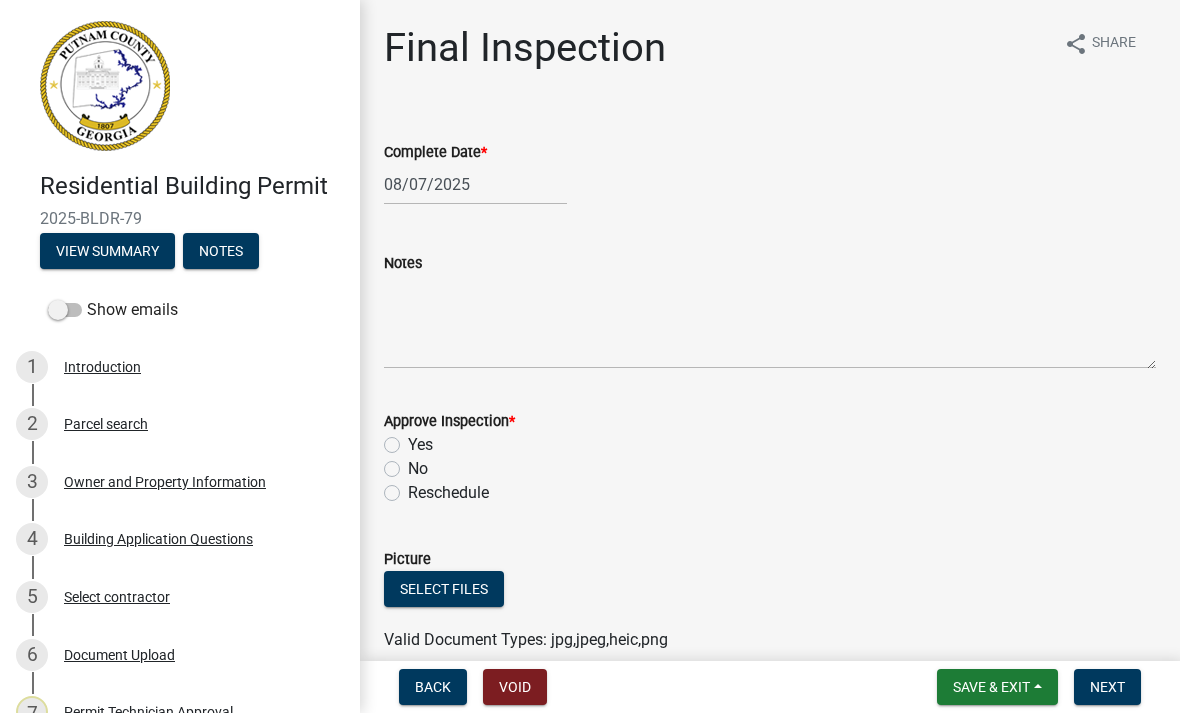 click on "Yes" 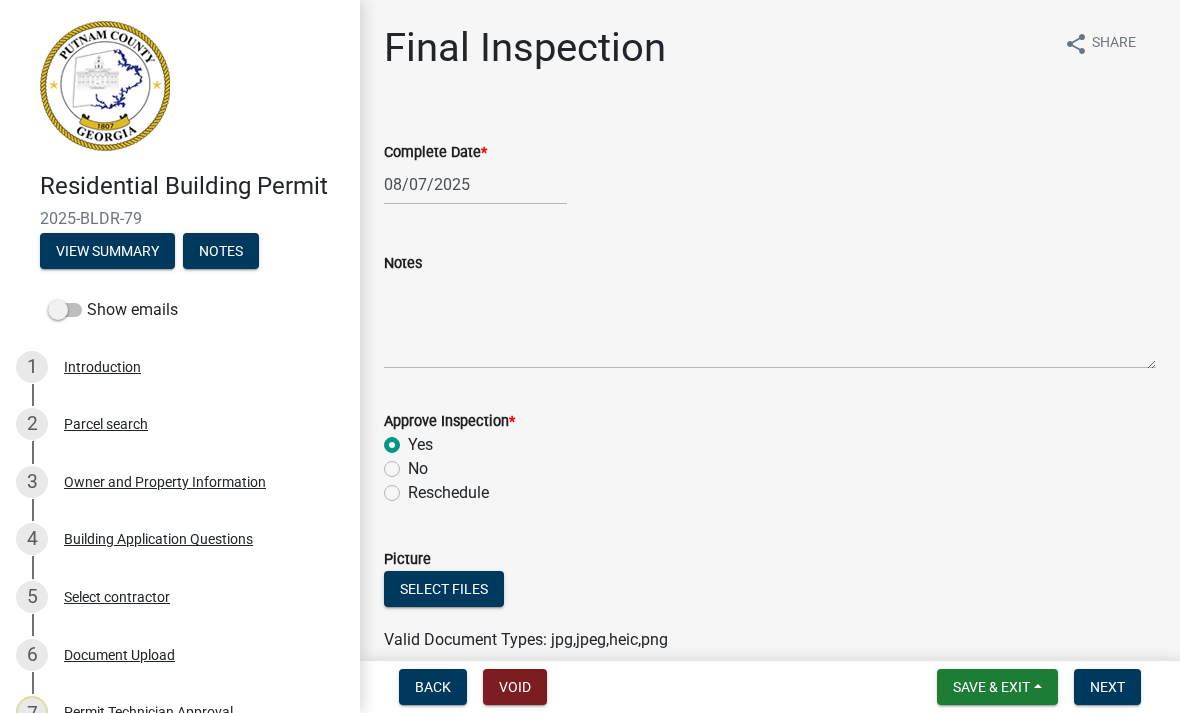 radio on "true" 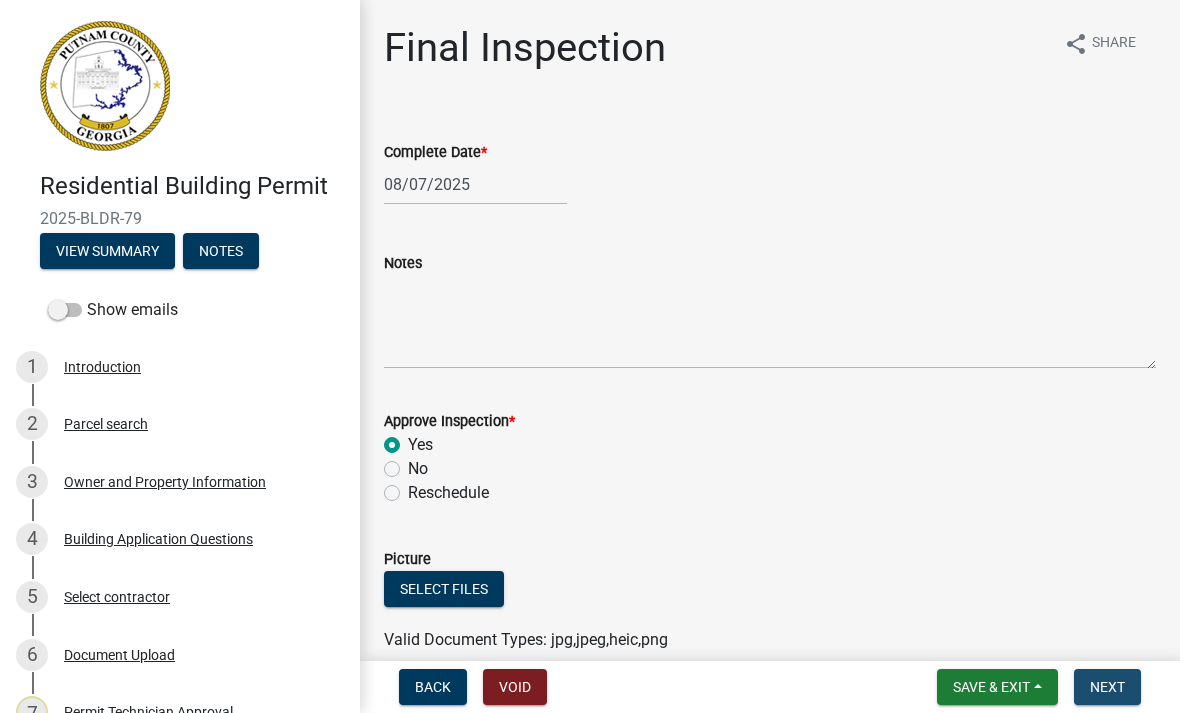 click on "Next" at bounding box center [1107, 687] 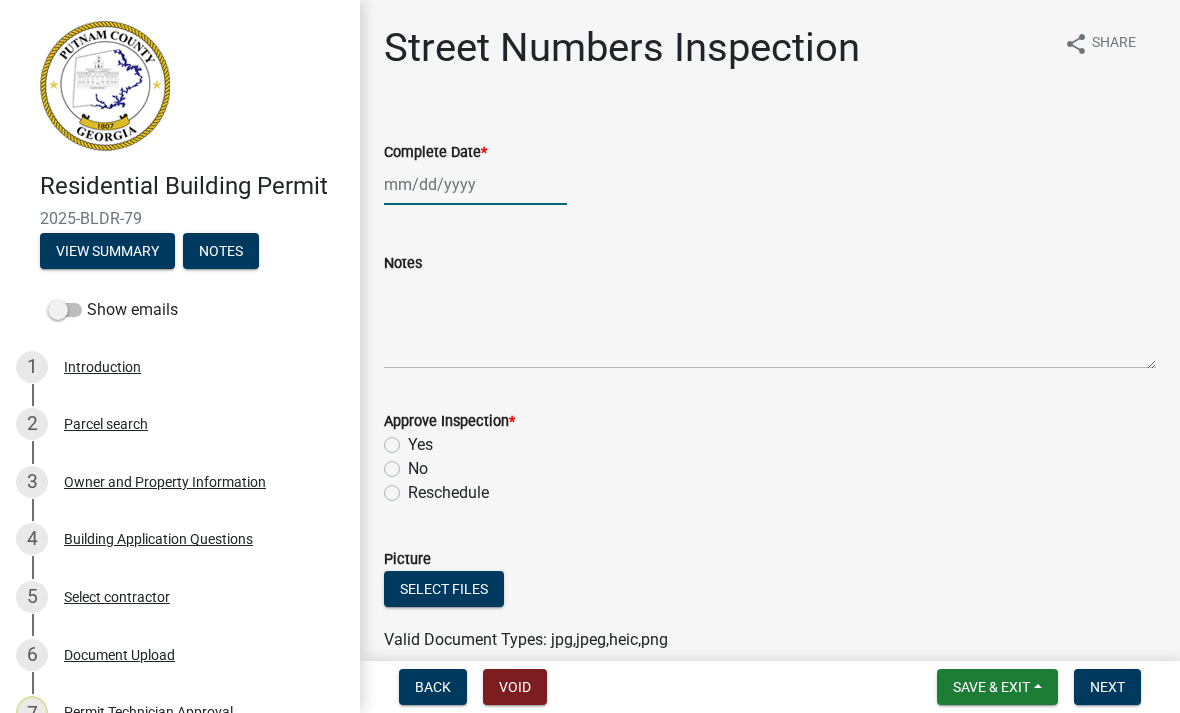 click 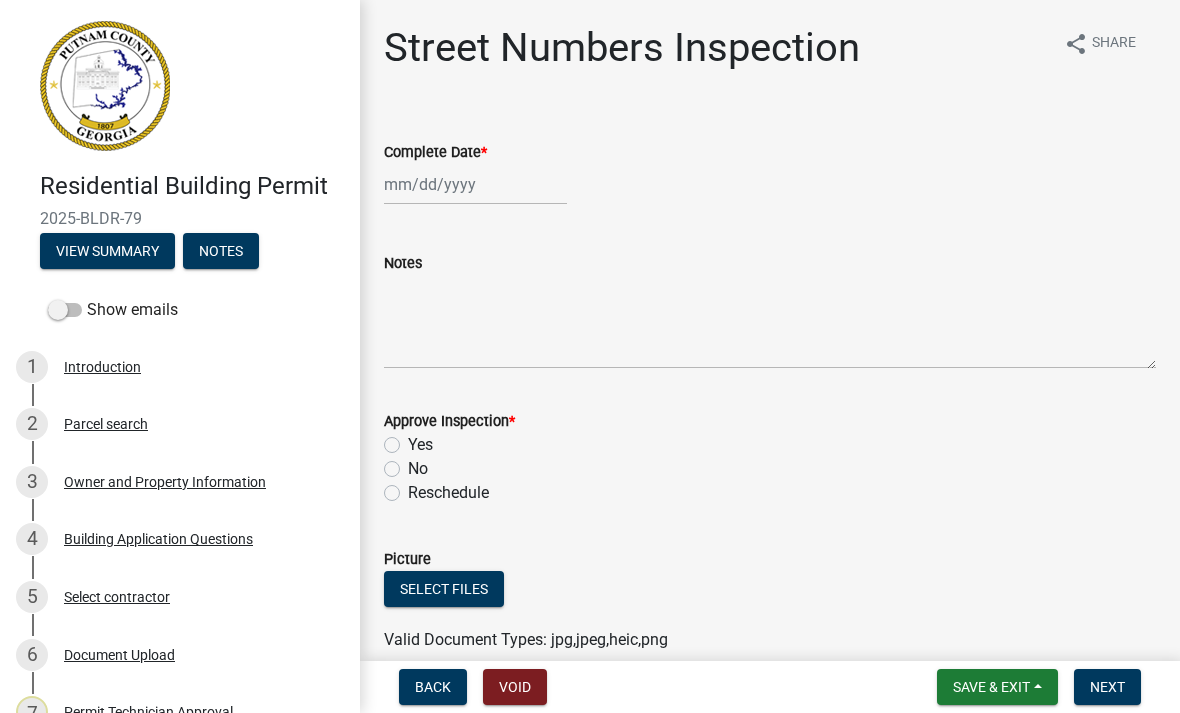 select on "8" 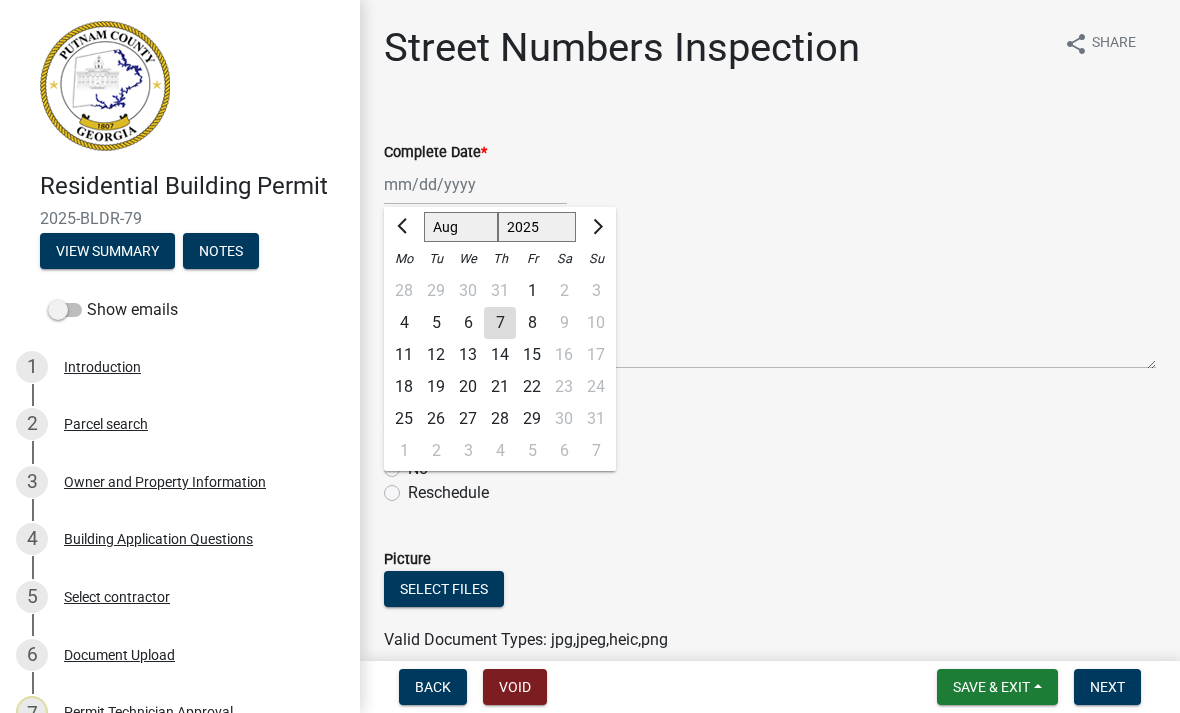 click on "7" 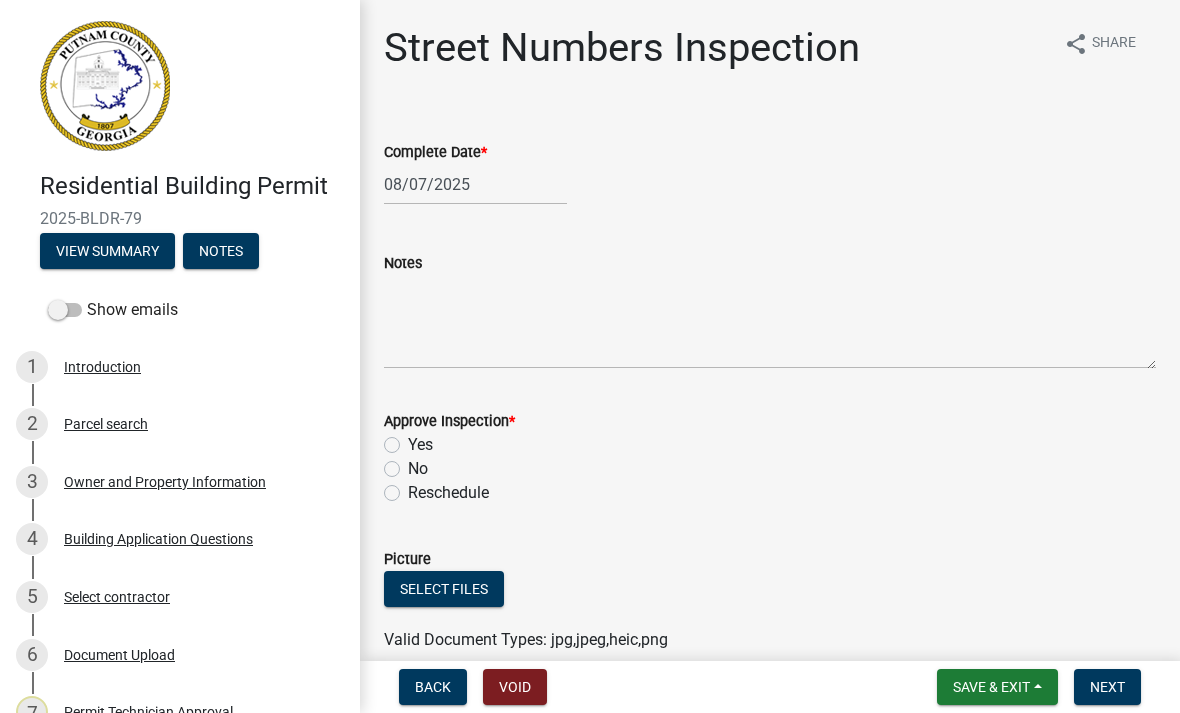 click on "Yes" 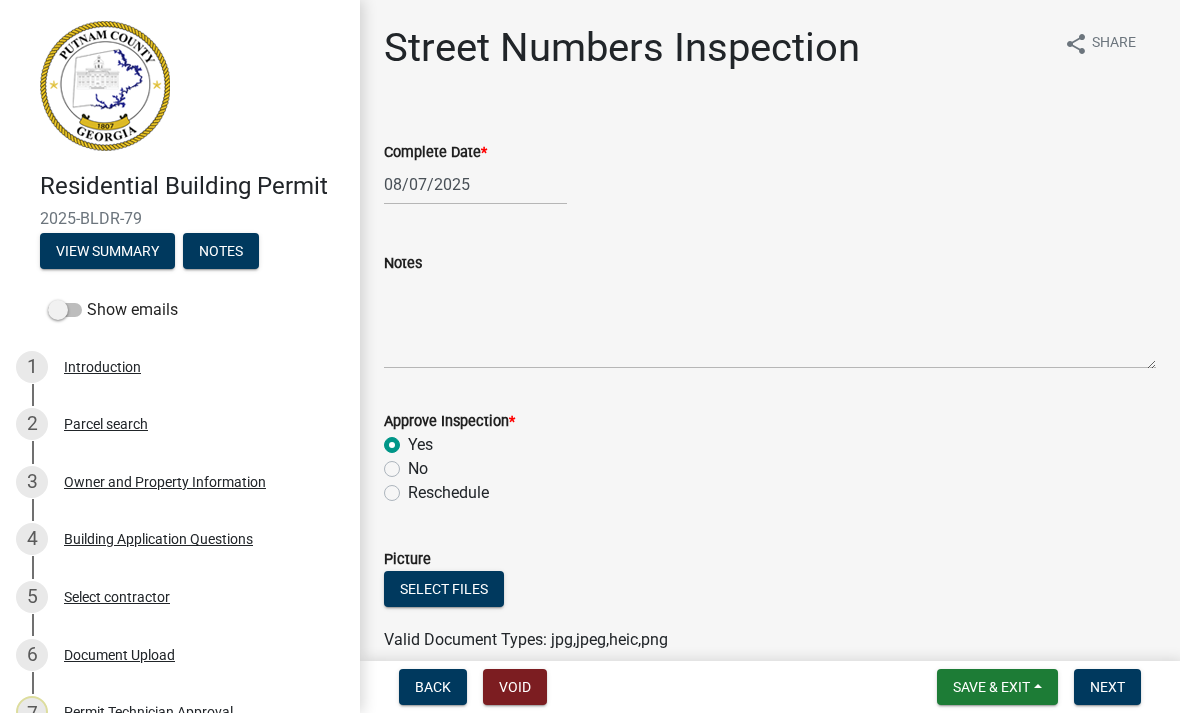 radio on "true" 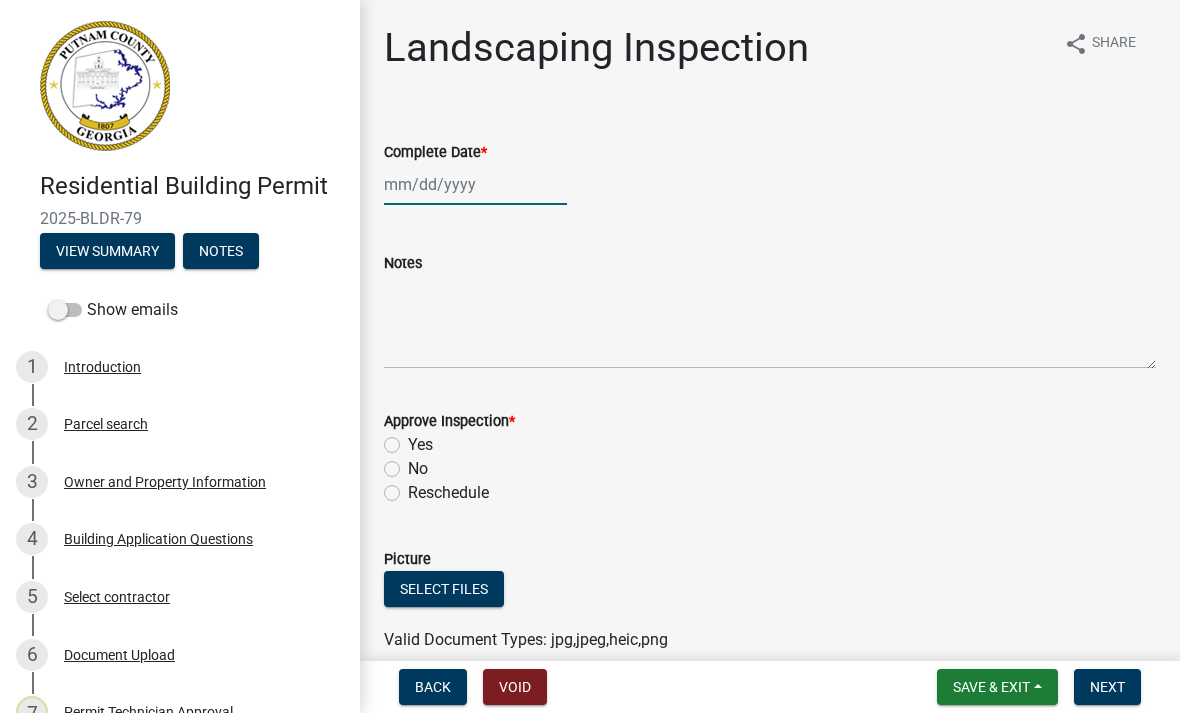 click 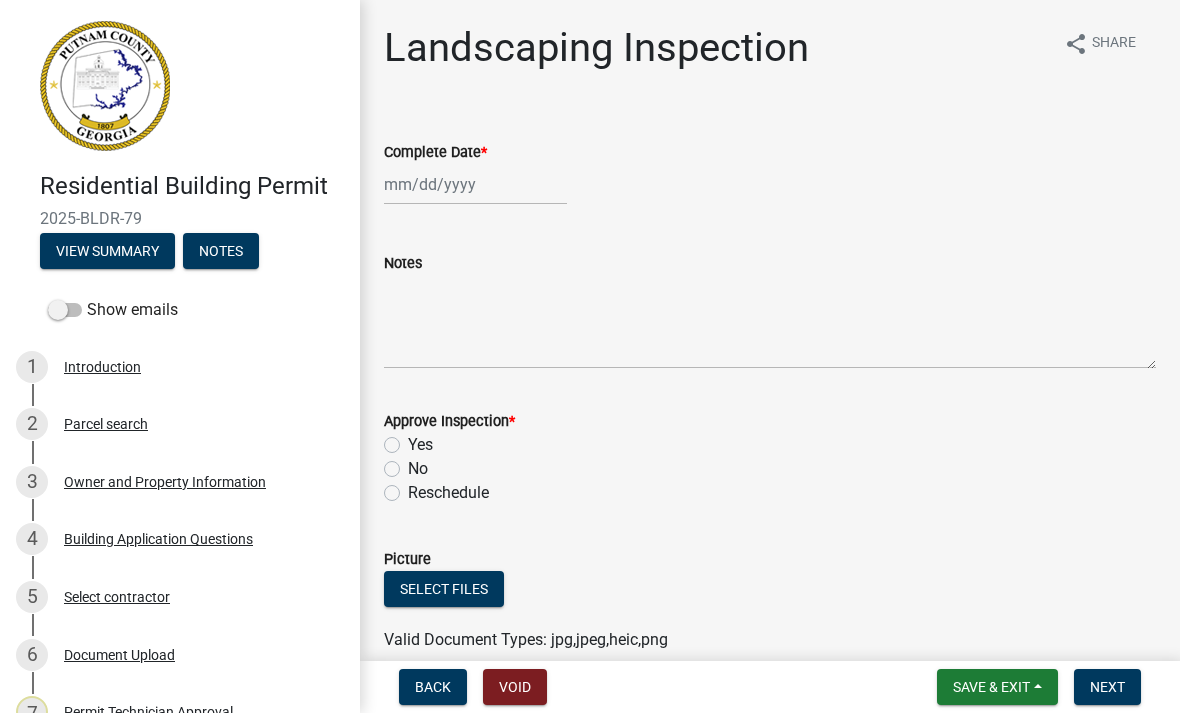 select on "8" 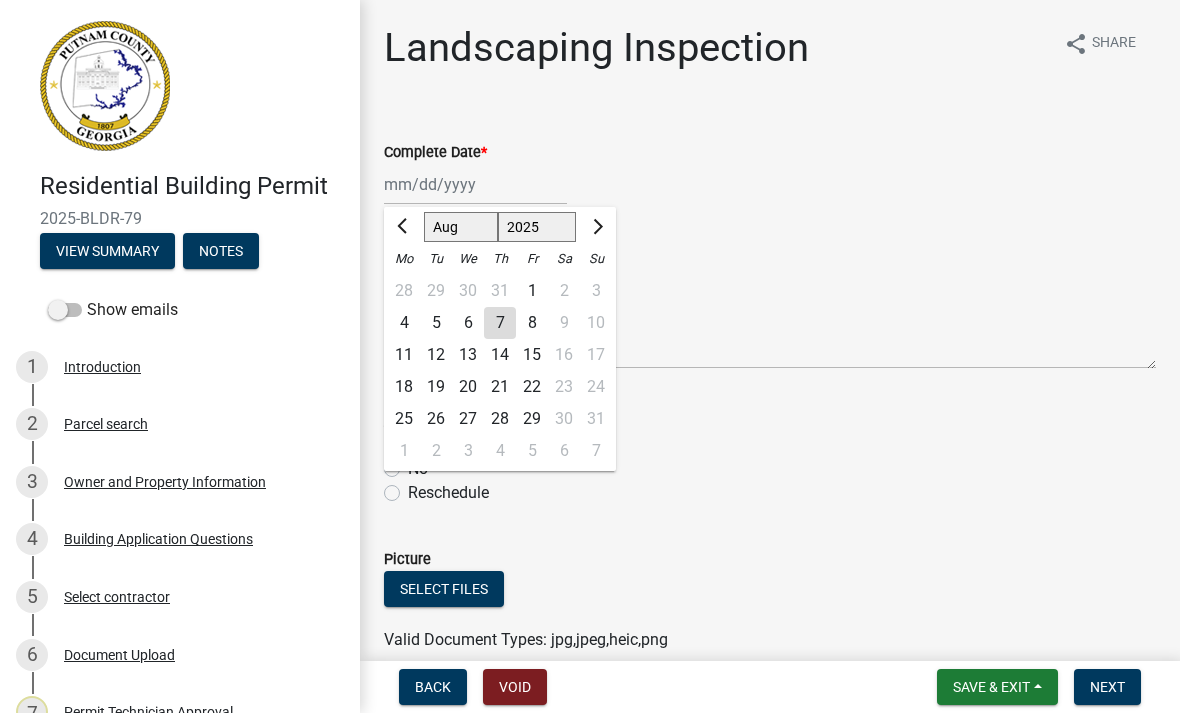 click on "8" 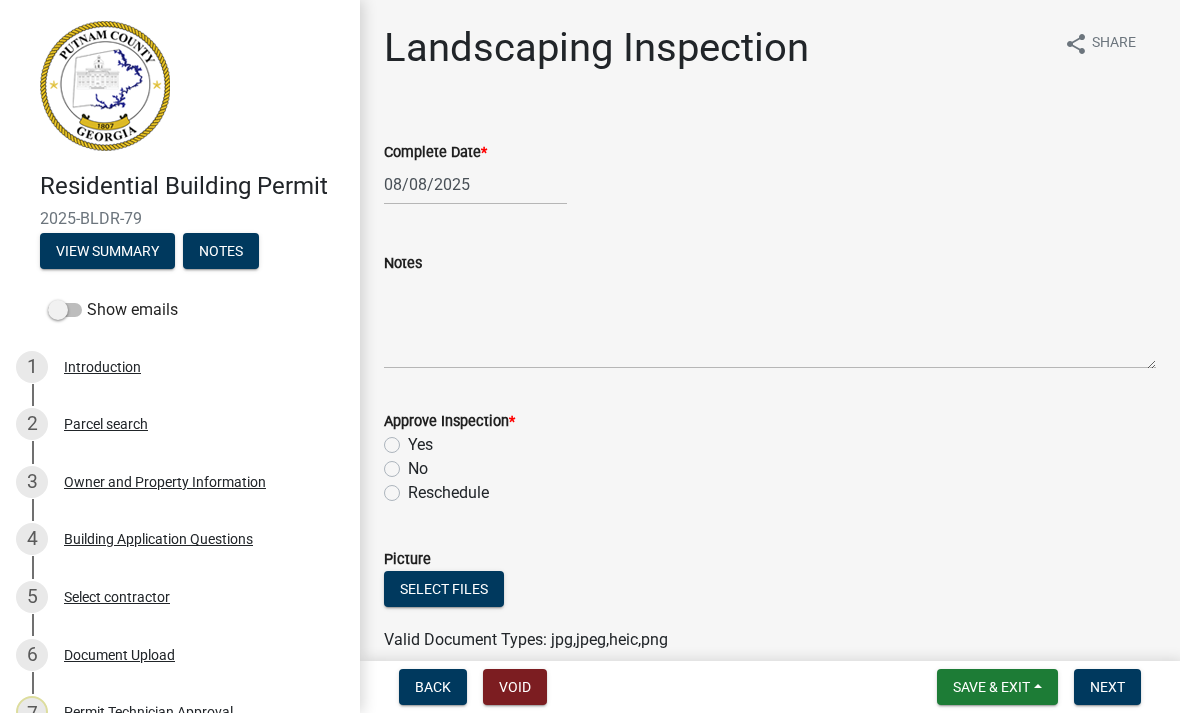 click on "Yes" 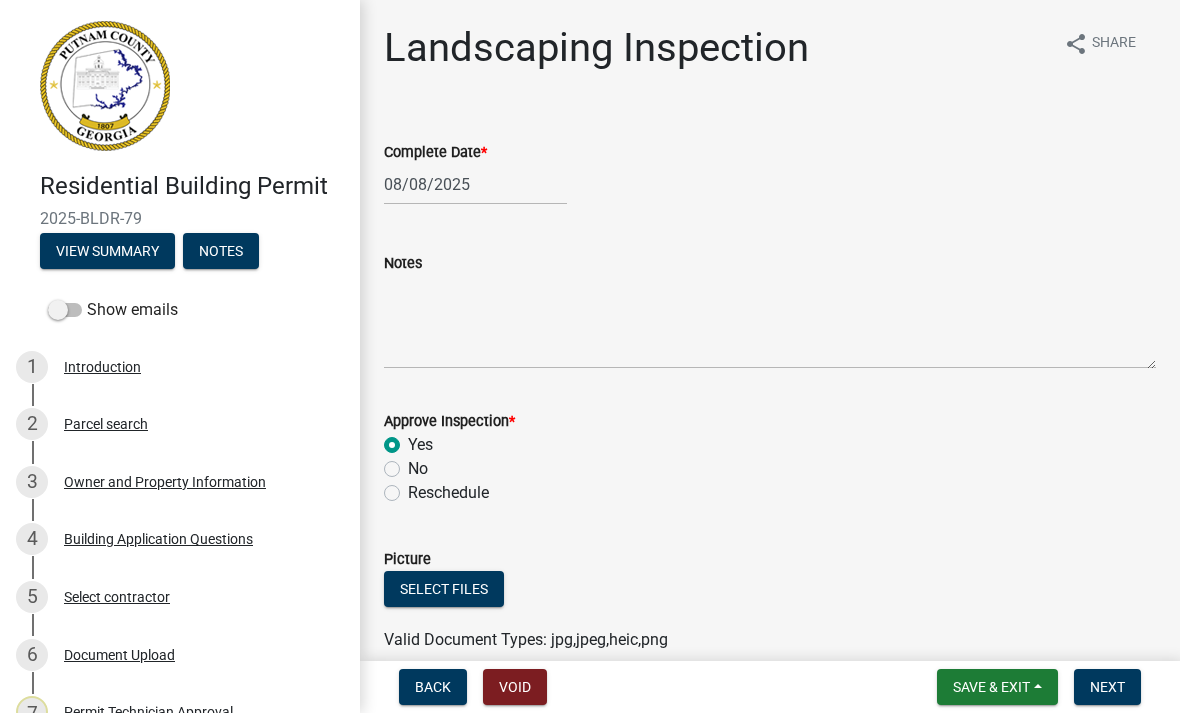radio on "true" 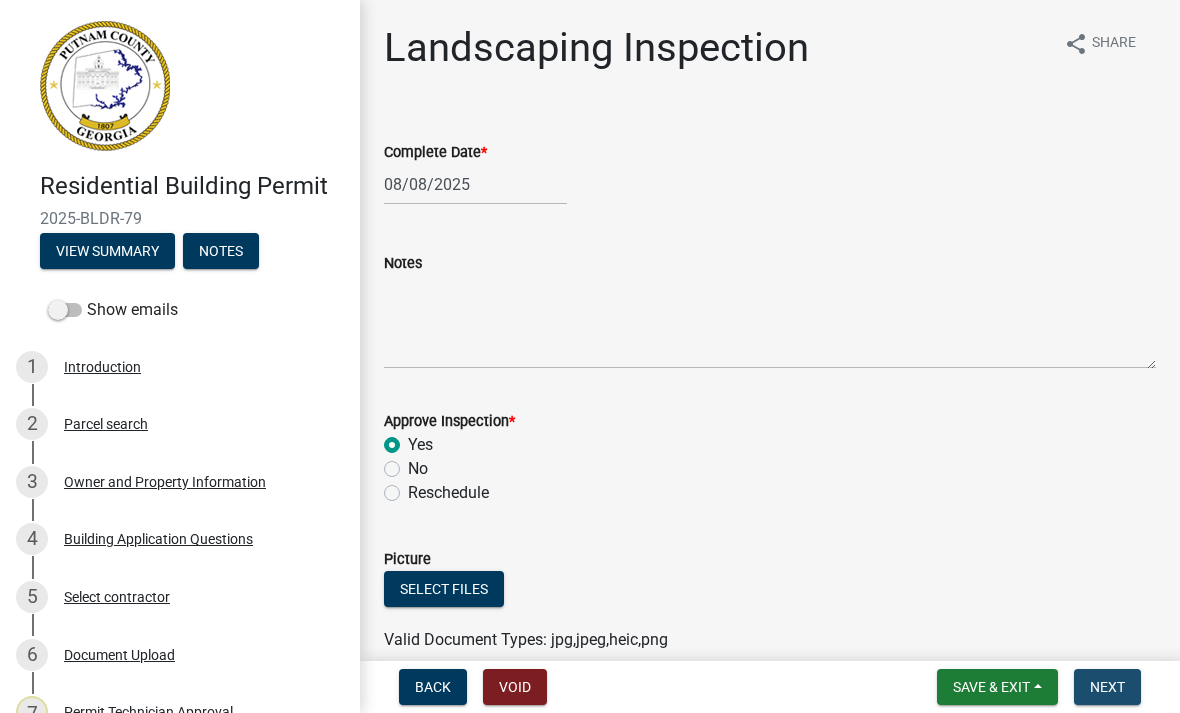 click on "Next" at bounding box center (1107, 687) 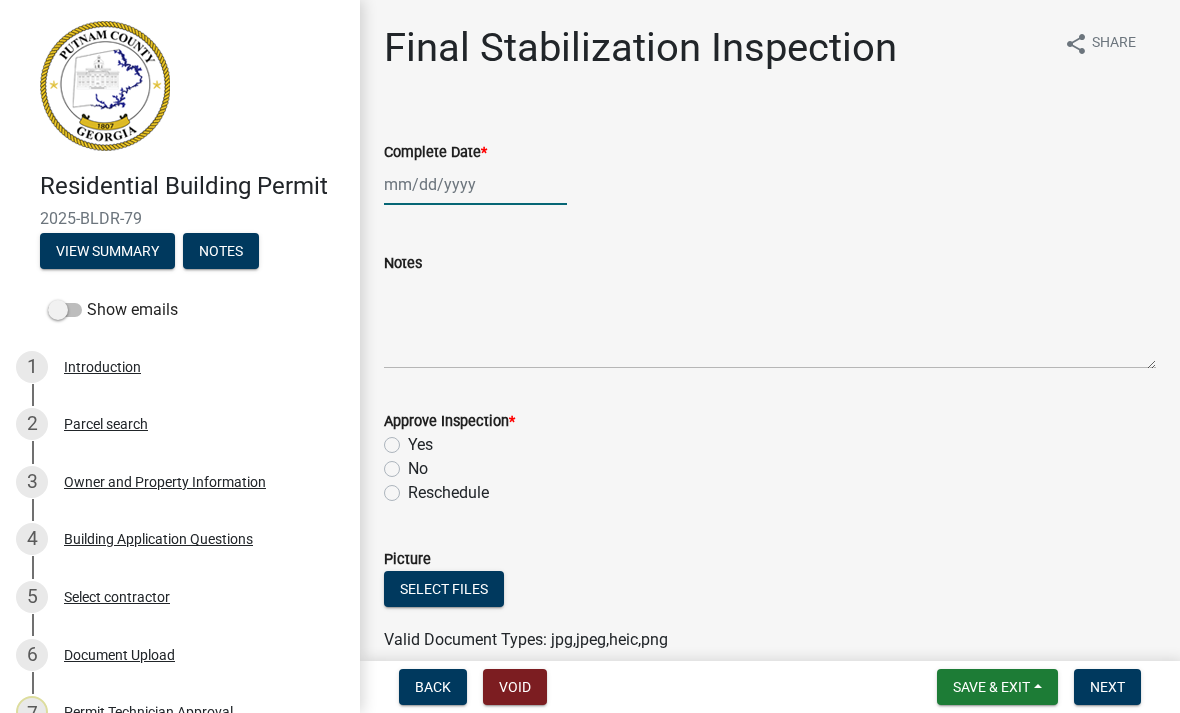 click 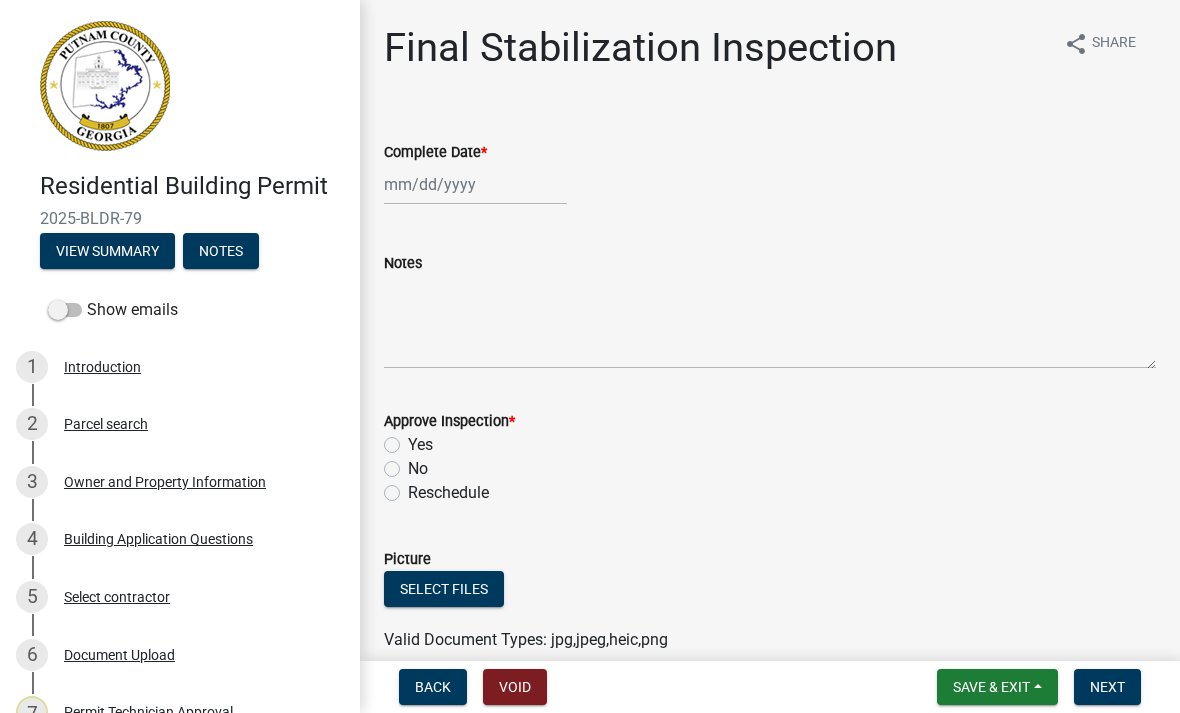 select on "8" 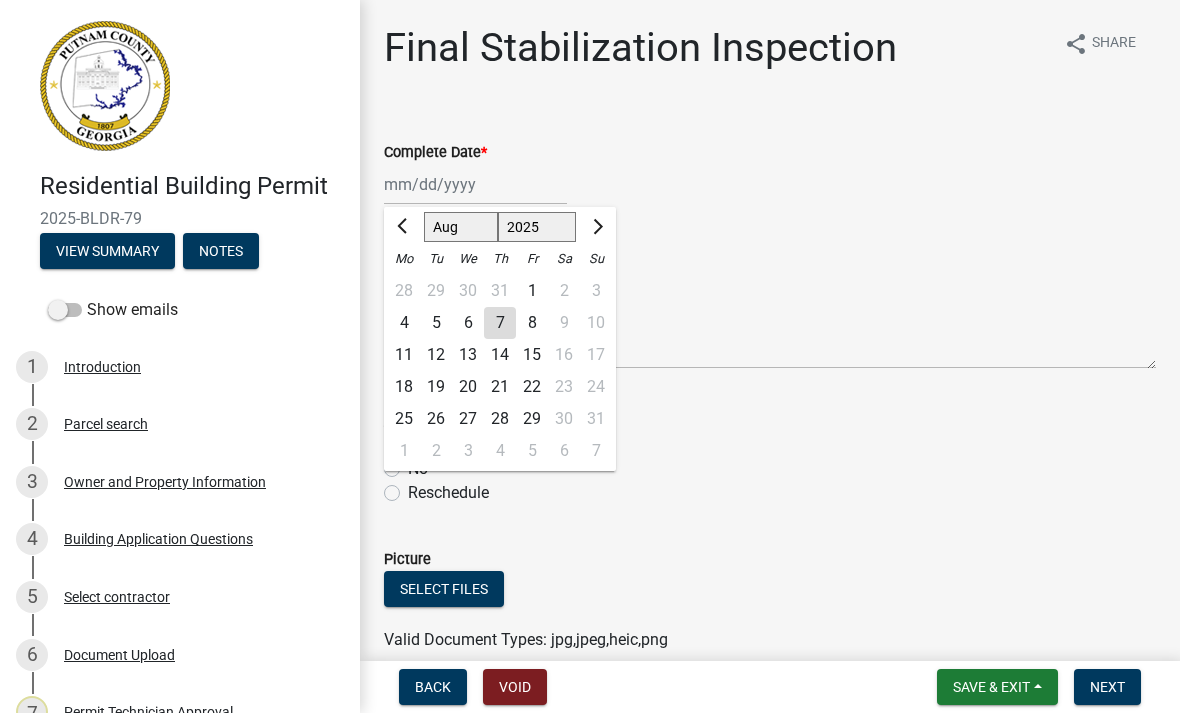 click on "7" 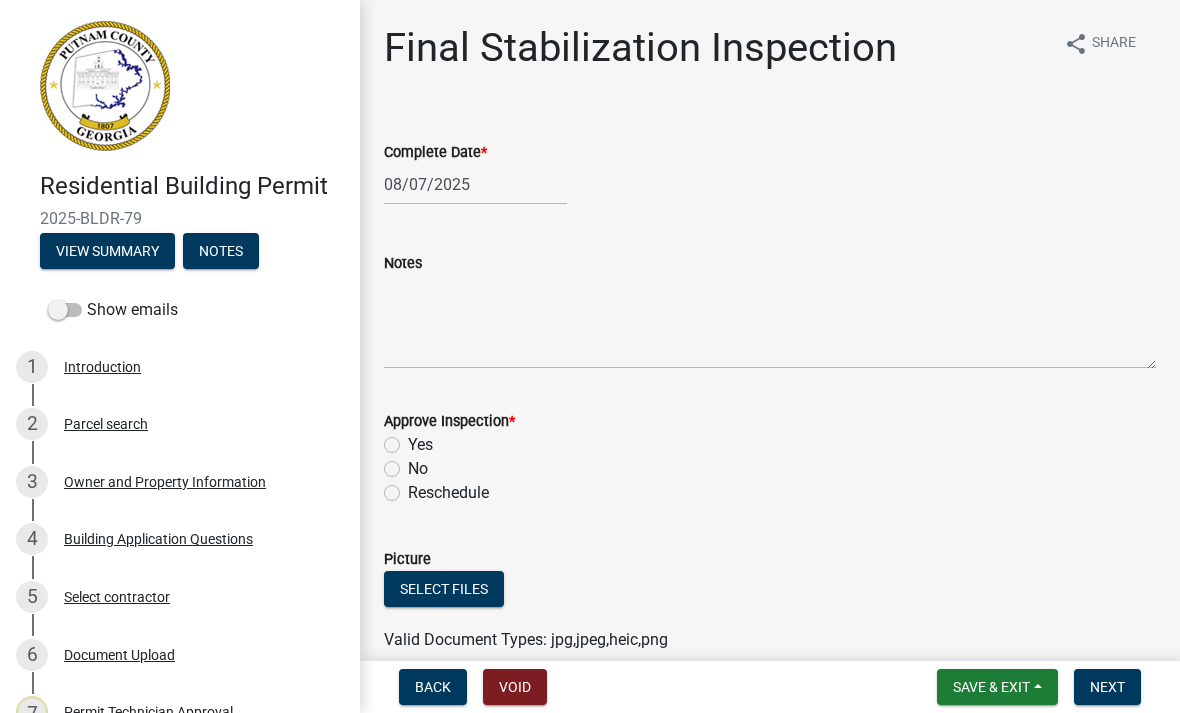 click on "Approve Inspection  *" 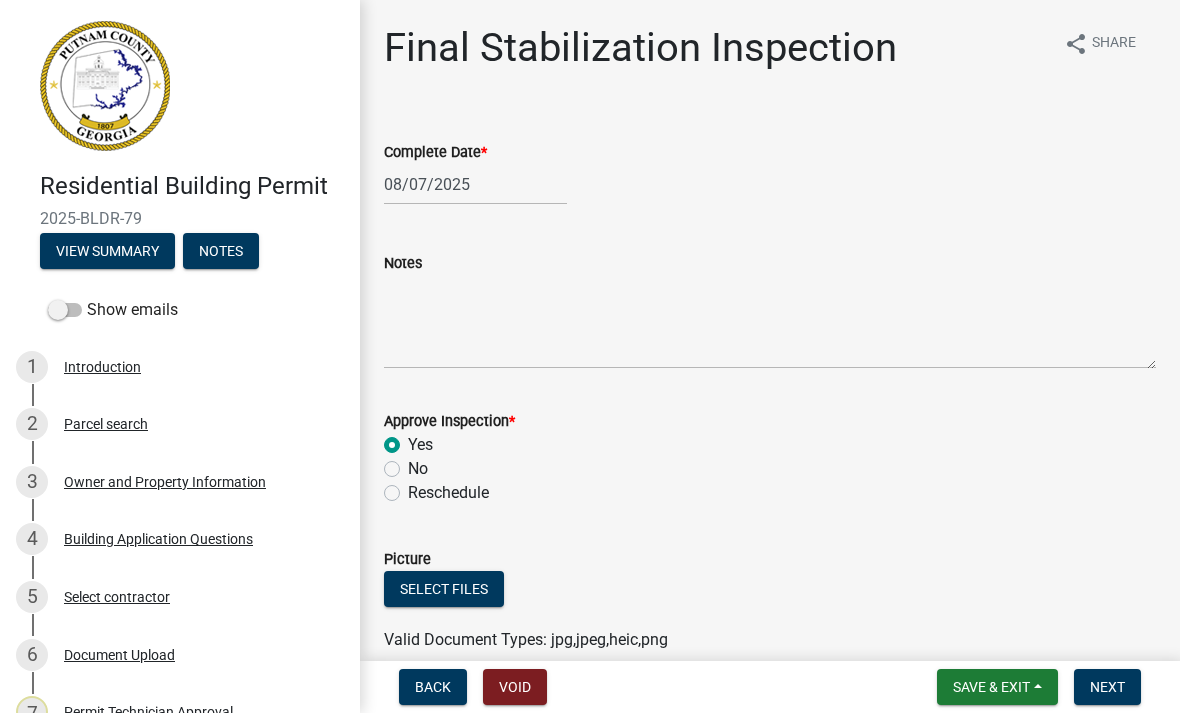 radio on "true" 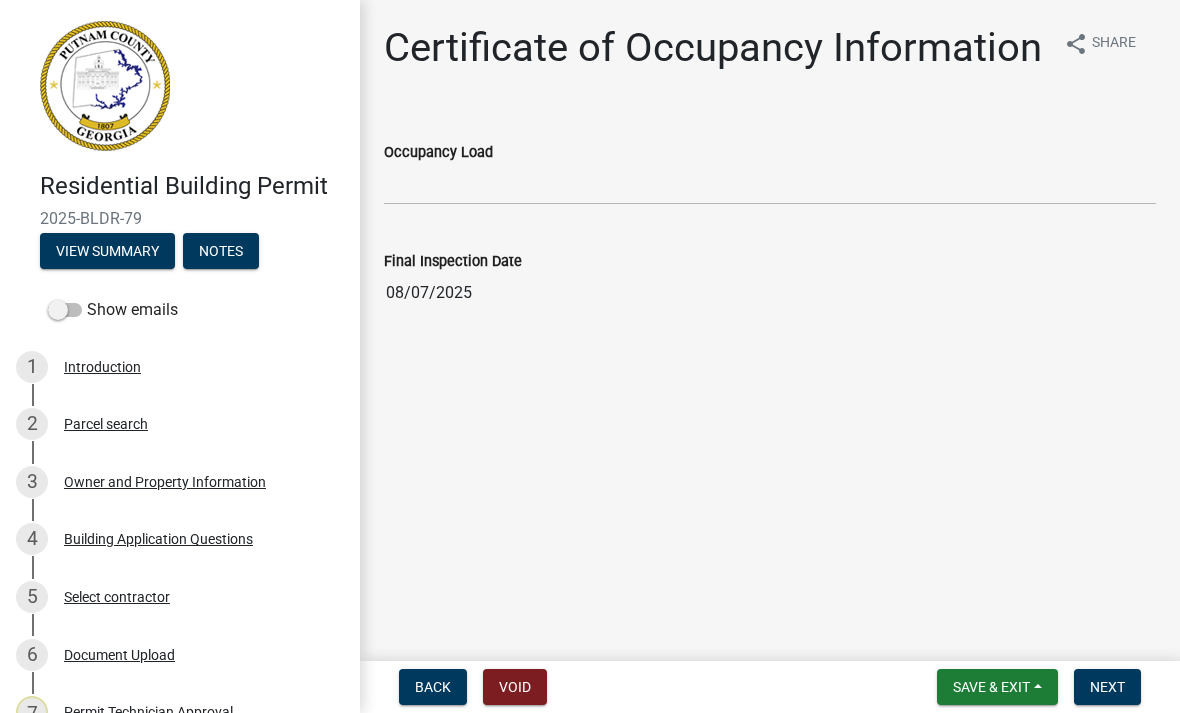 click on "Next" at bounding box center [1107, 687] 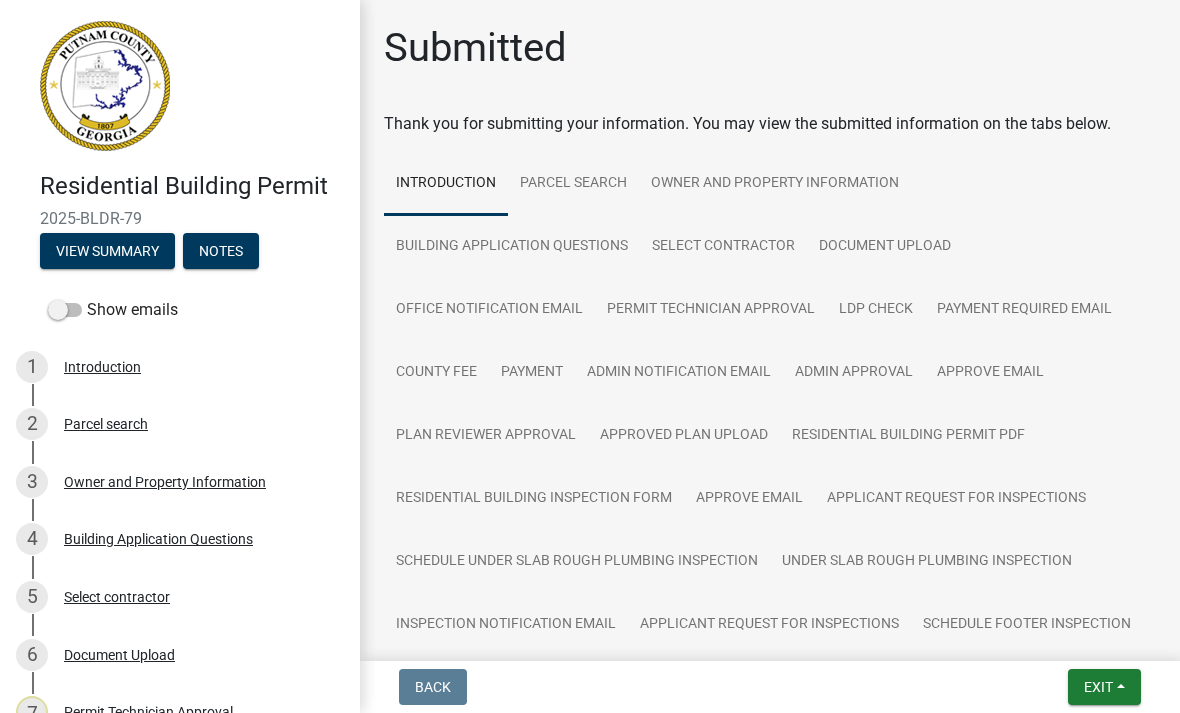 click on "Exit" at bounding box center [1104, 687] 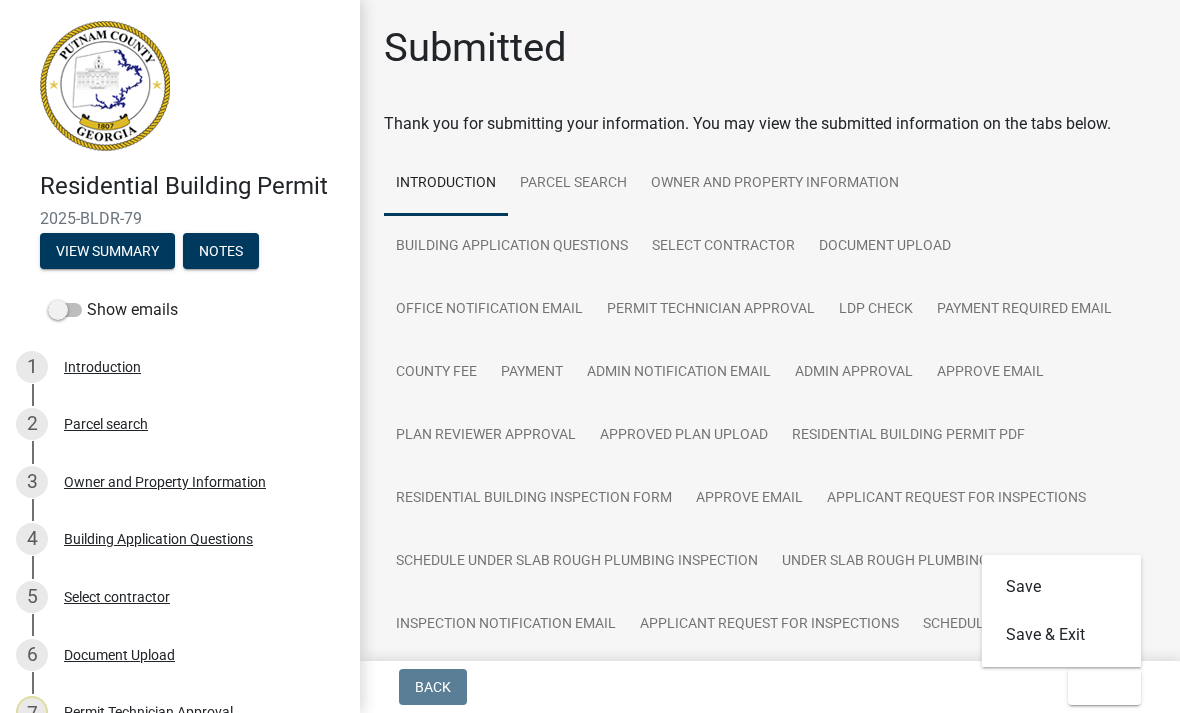 click on "Save & Exit" at bounding box center (1062, 635) 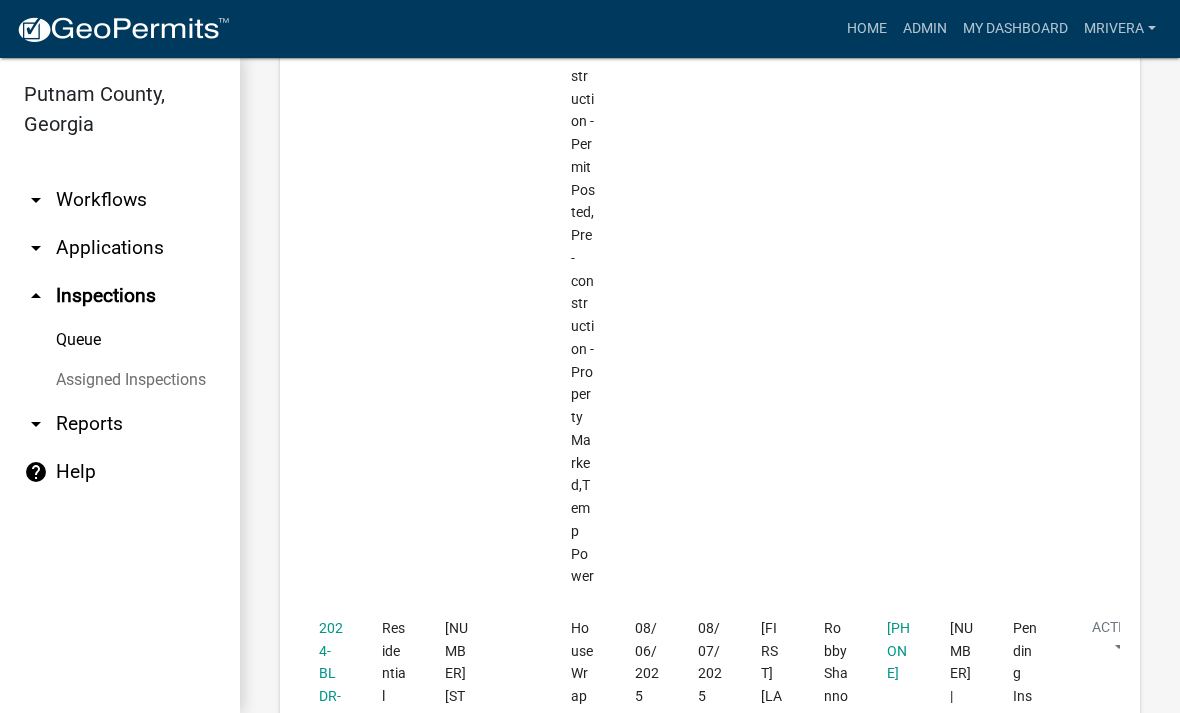 scroll, scrollTop: 1074, scrollLeft: 0, axis: vertical 